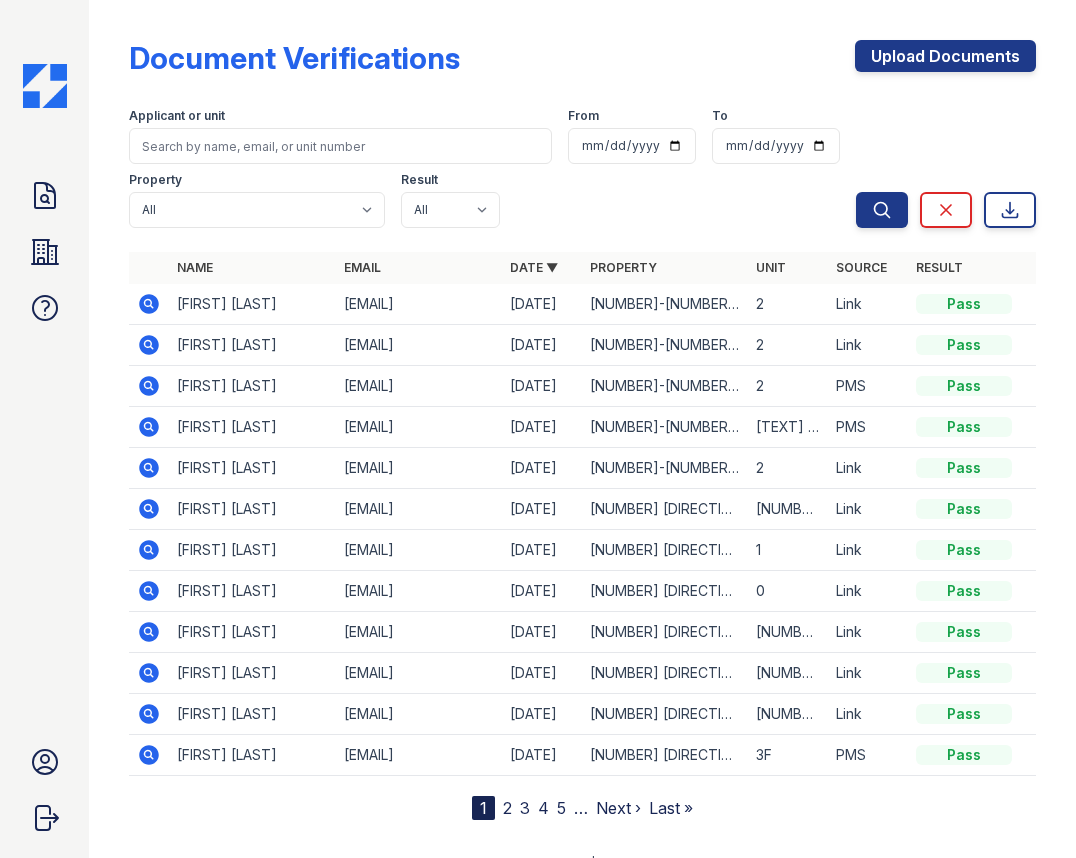 click at bounding box center (340, 146) 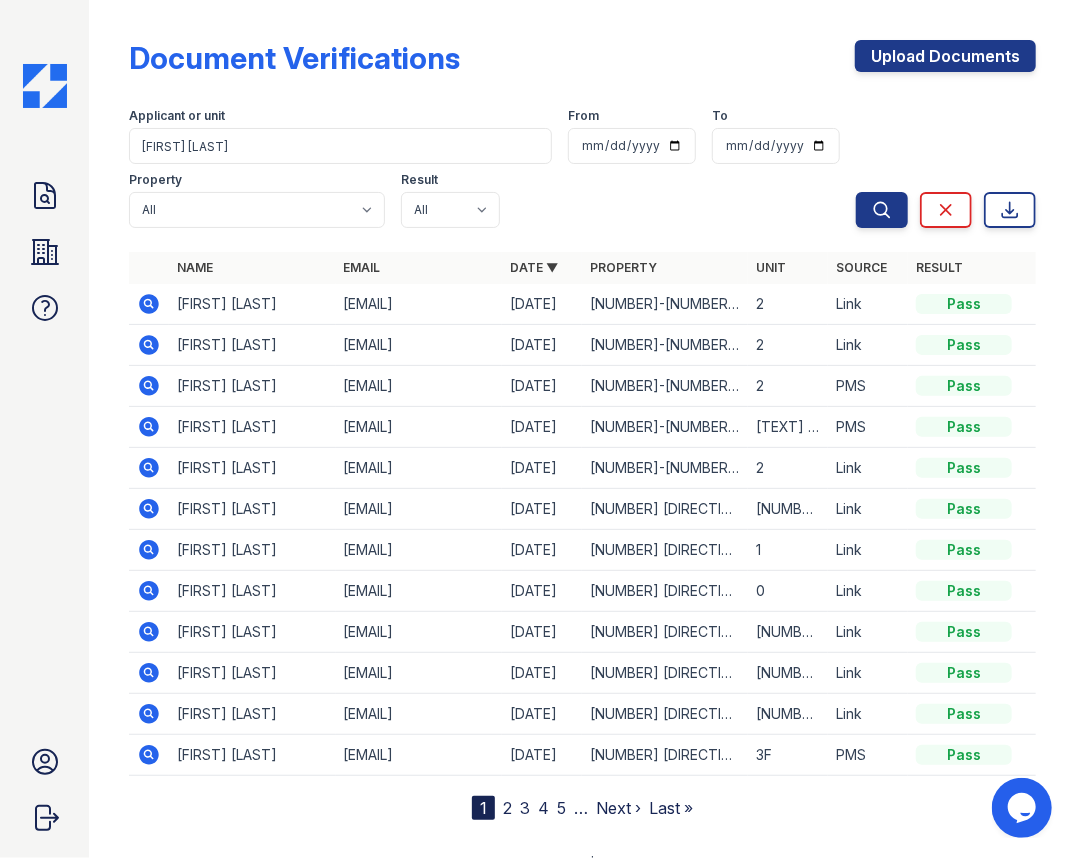 scroll, scrollTop: 0, scrollLeft: 0, axis: both 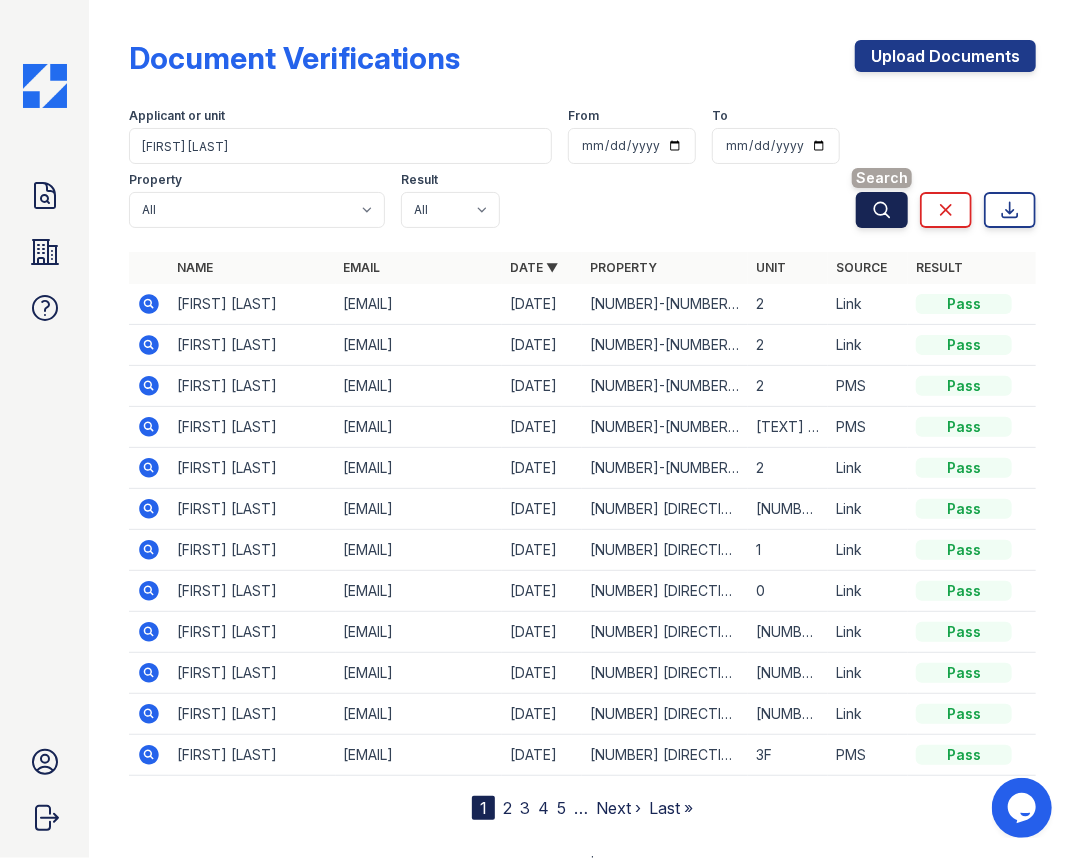 type on "Marissa Clements" 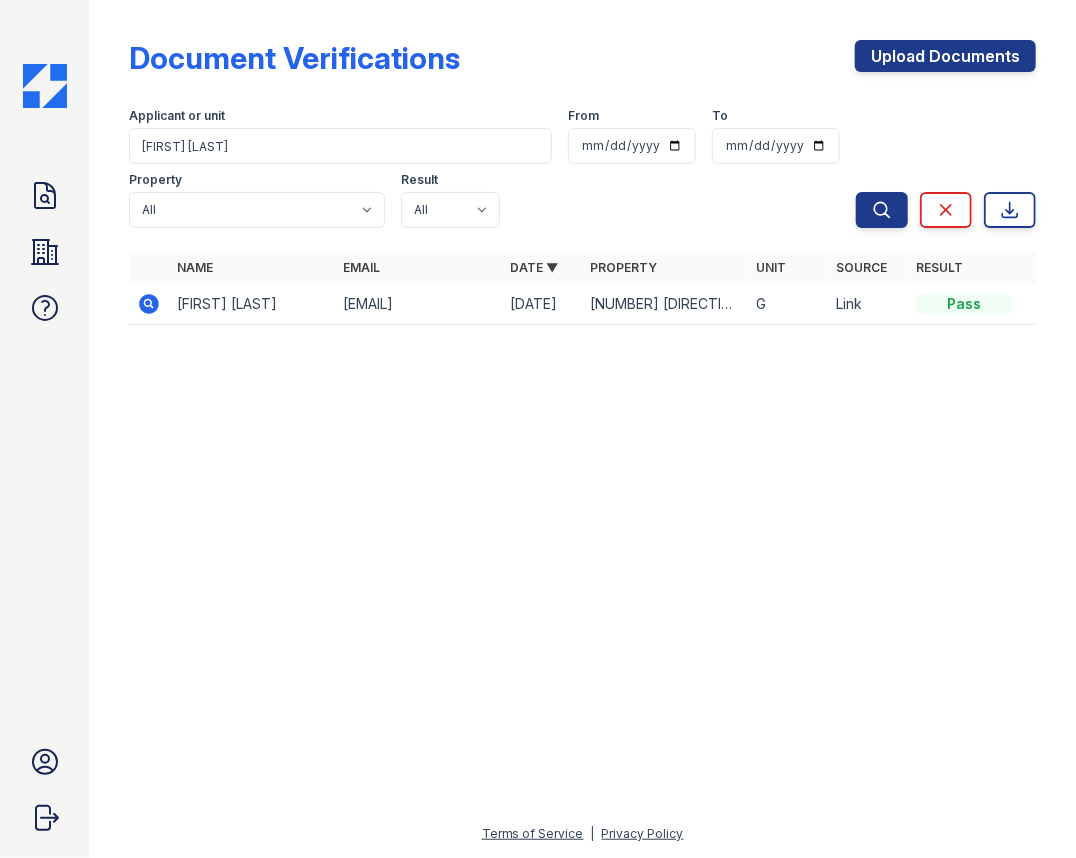 click at bounding box center [582, 599] 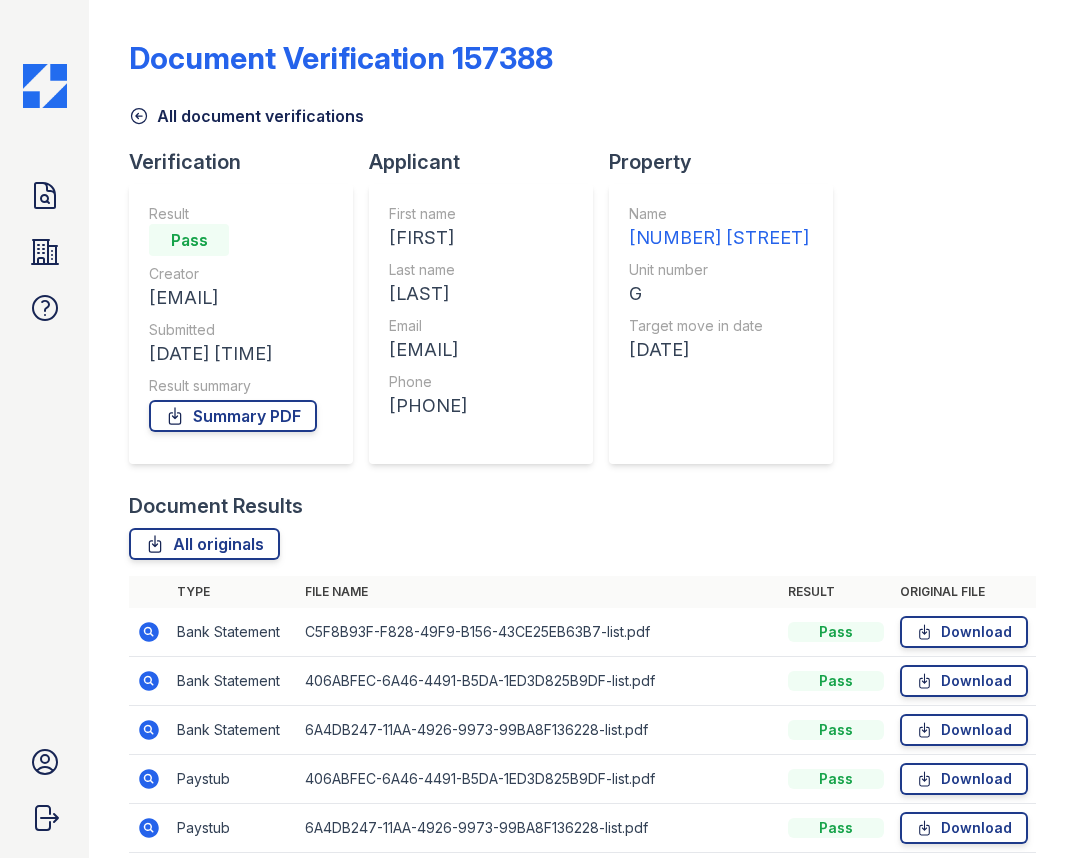 scroll, scrollTop: 0, scrollLeft: 0, axis: both 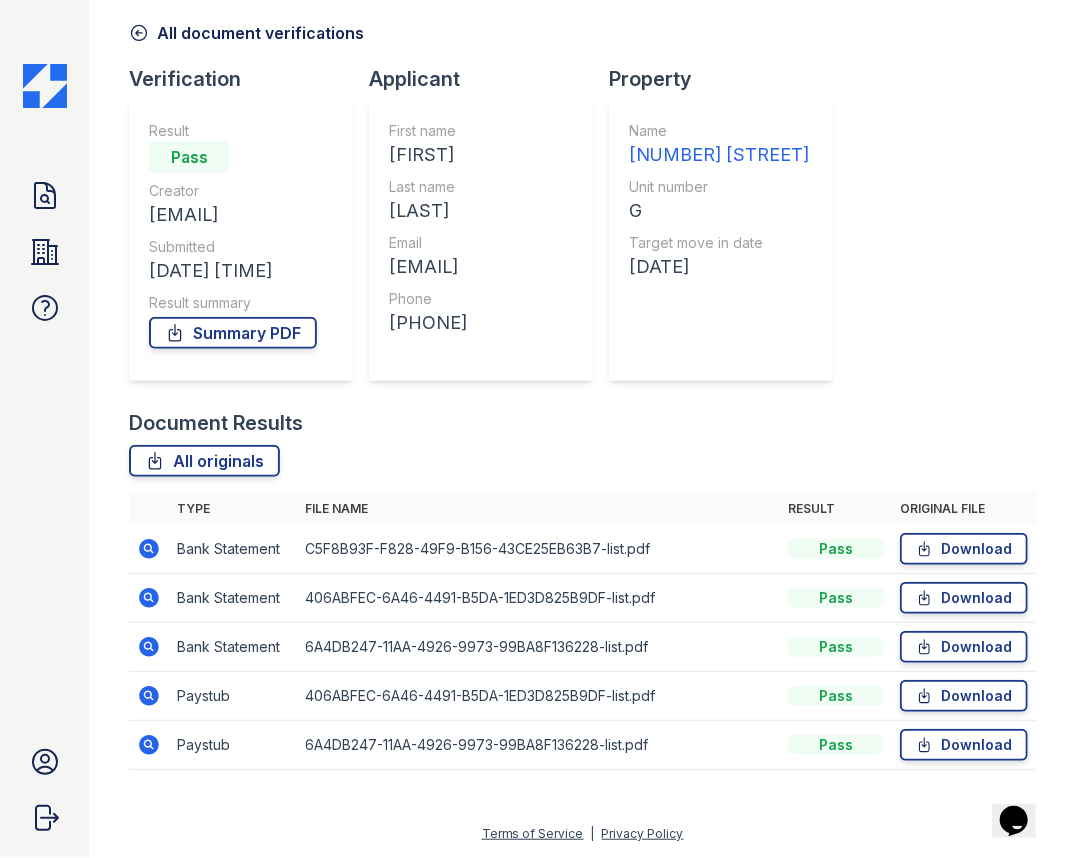 click on "Verification
Result
Pass
Creator
marsclements2021@gmail.com
Submitted
07/08/25 11:53:36 AM
Result summary
Summary PDF
Applicant
First name
Marissa
Last name
Clements
Email
marsclements2021@gmail.com
Phone
+12249000201
Property
Name
2731 North Seminary Avenue
Unit number
G
Target move in date
09/01/25" at bounding box center [489, 237] 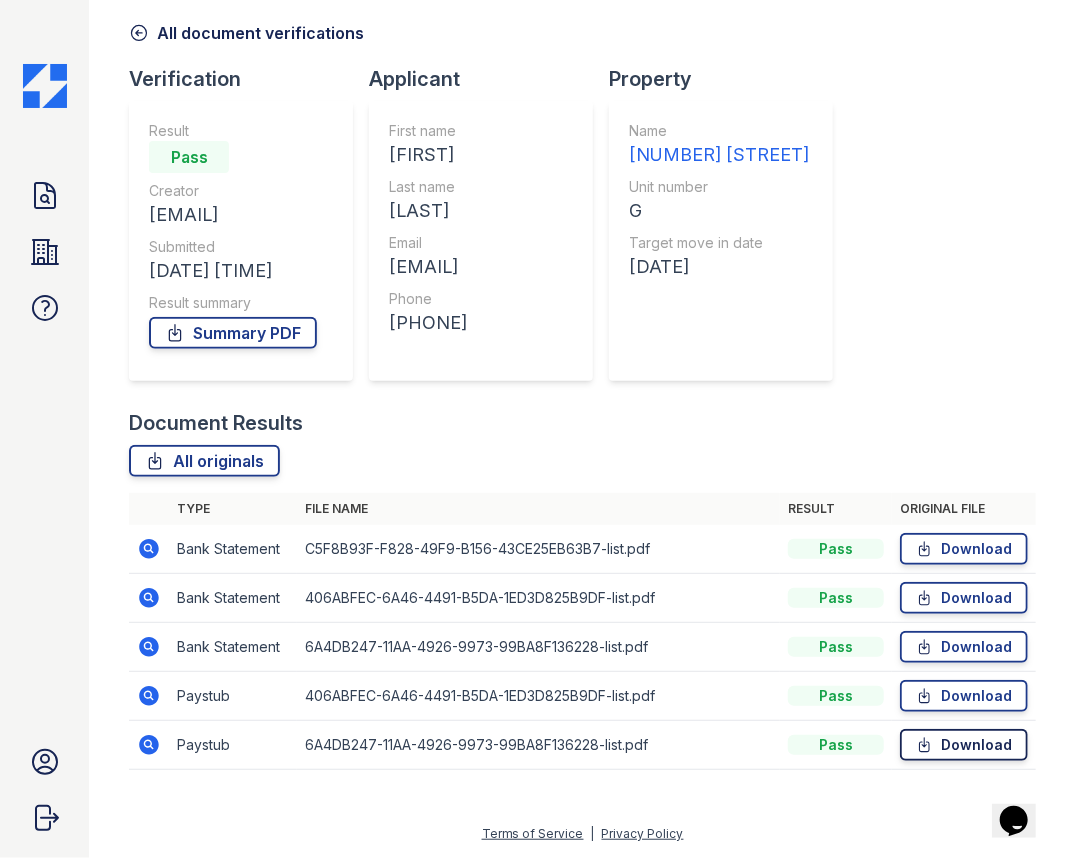 click 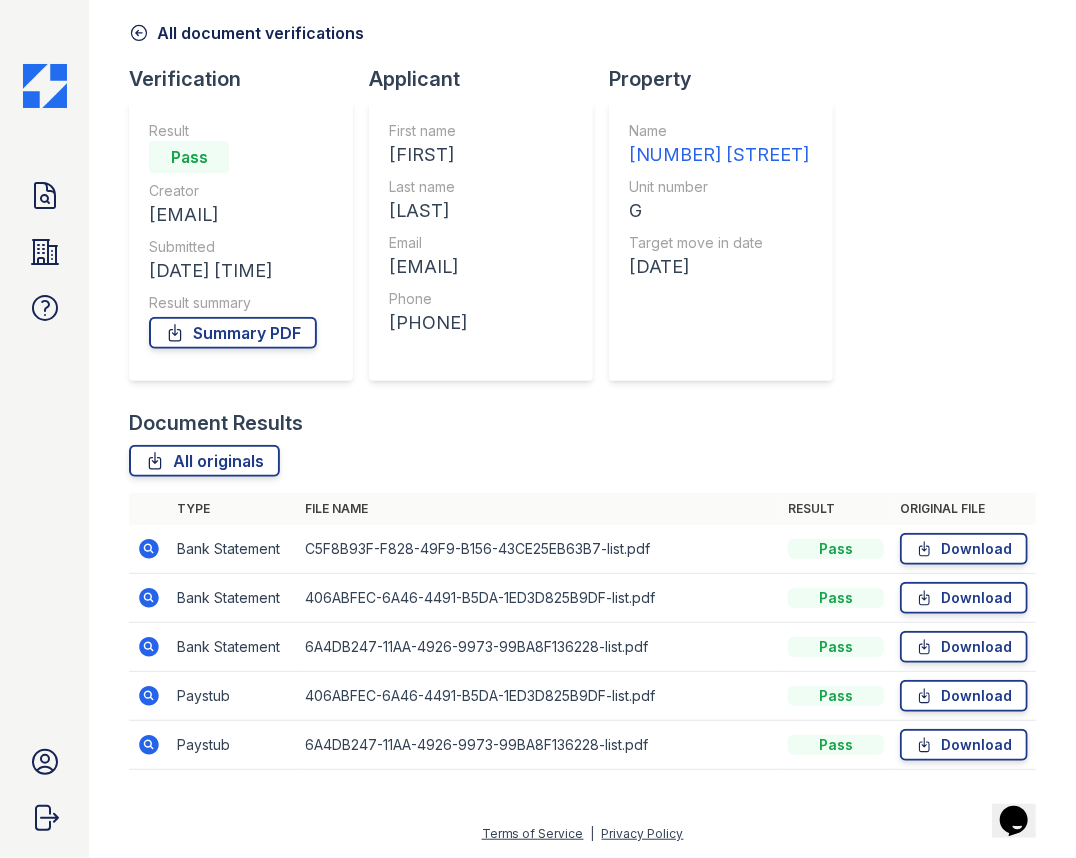 scroll, scrollTop: 353, scrollLeft: 0, axis: vertical 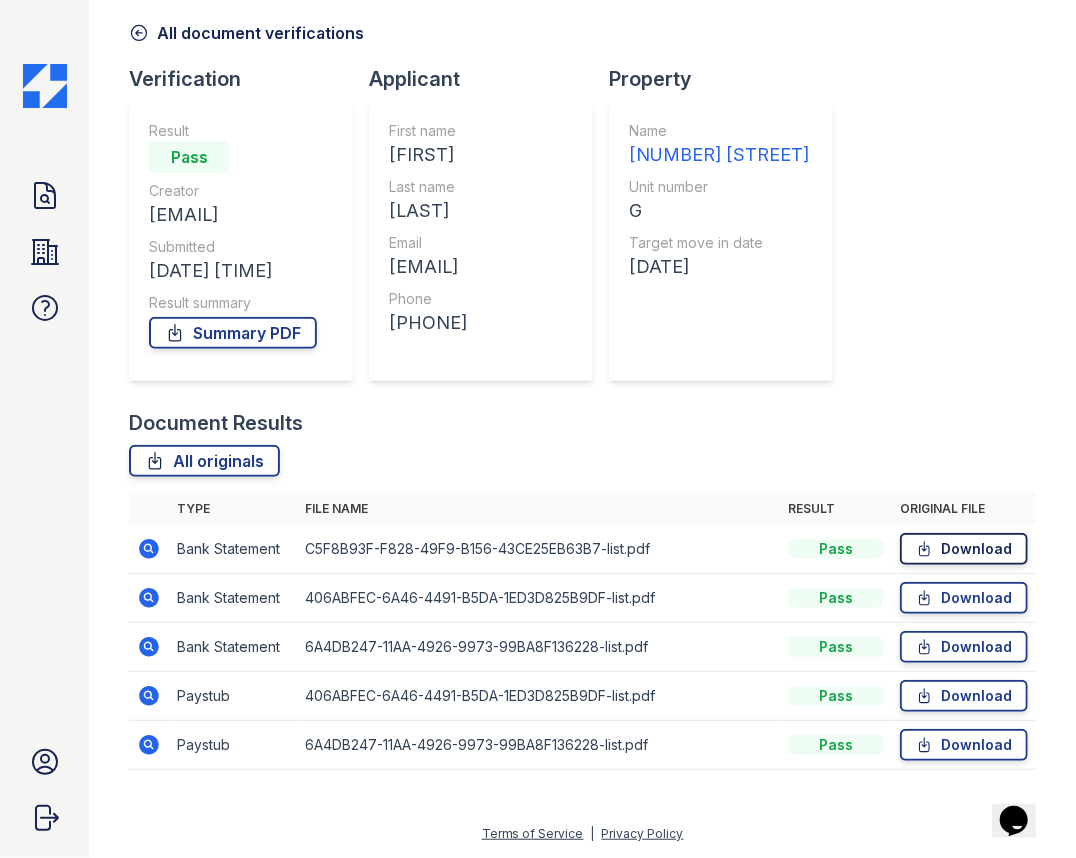 click 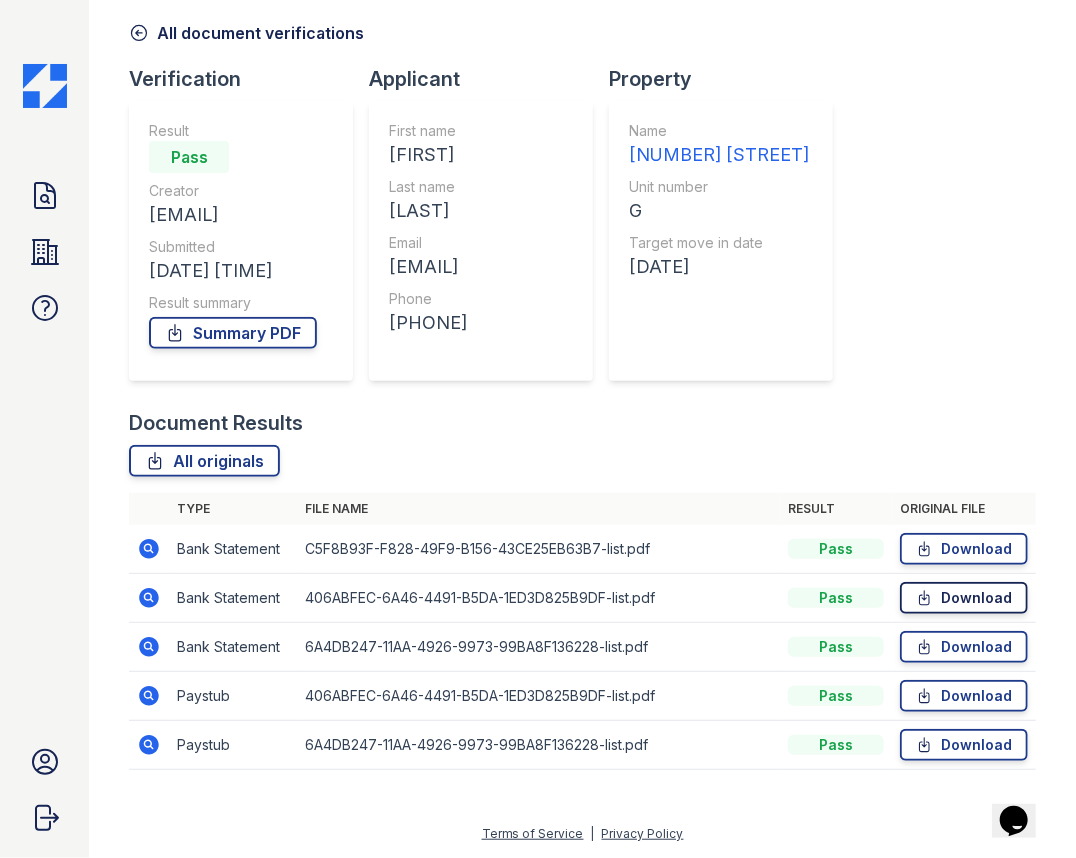 click 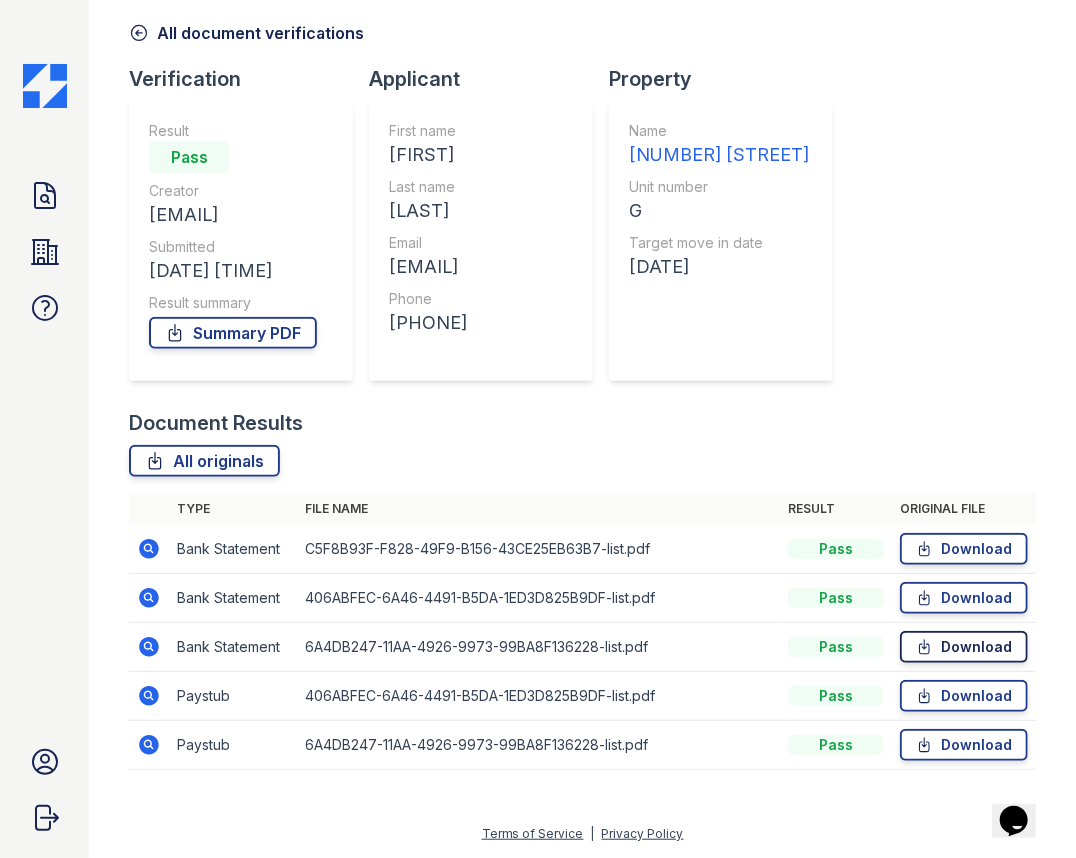 click 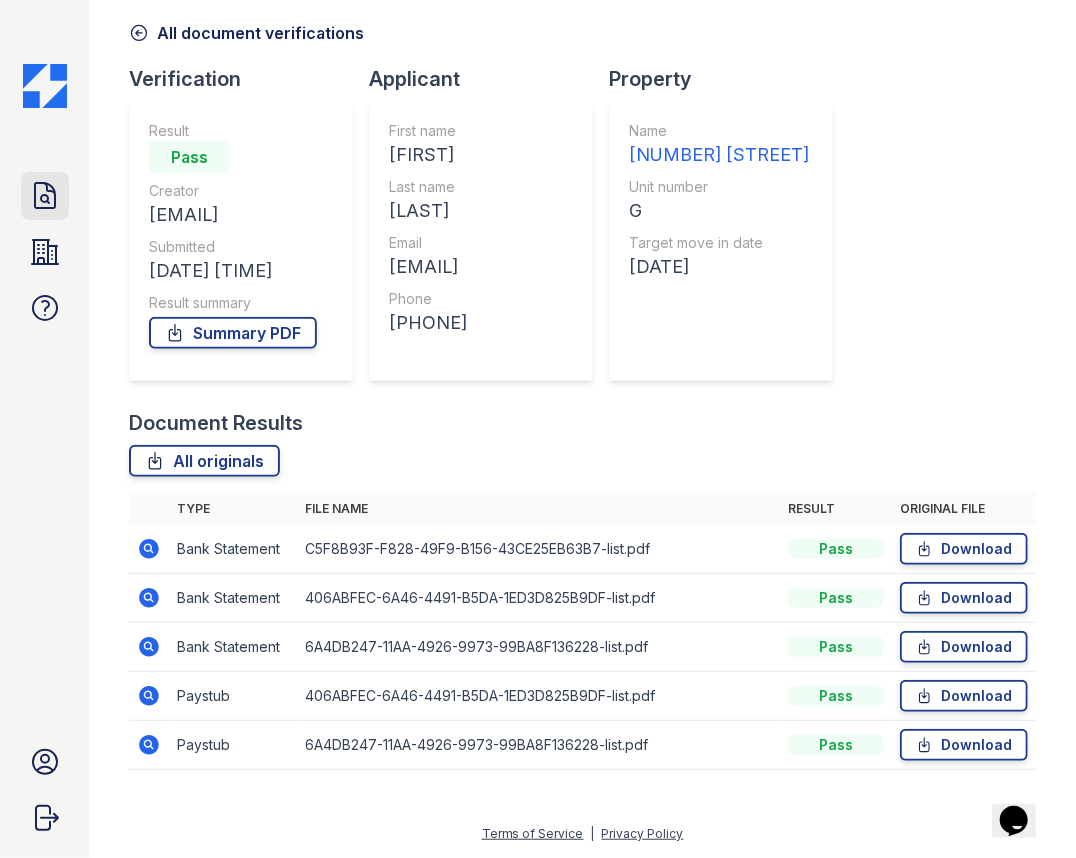 click 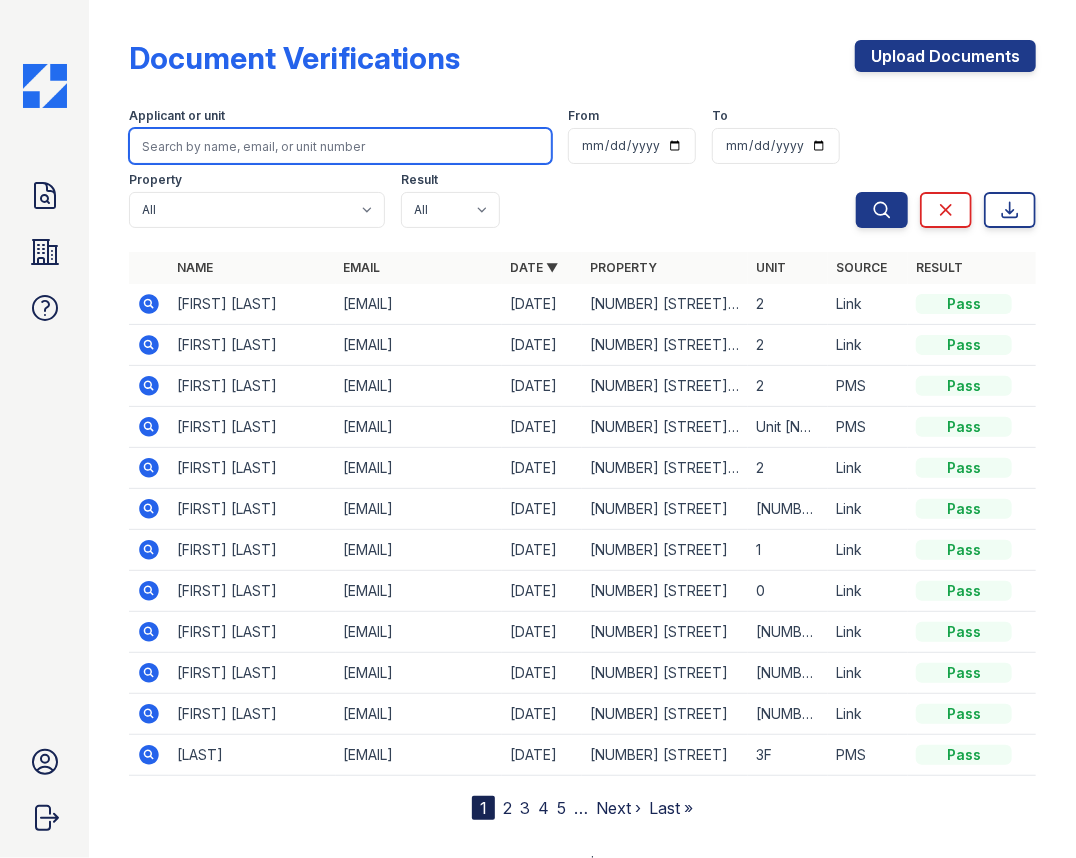 paste on "Ryan Kovaleski and Mary Thomas" 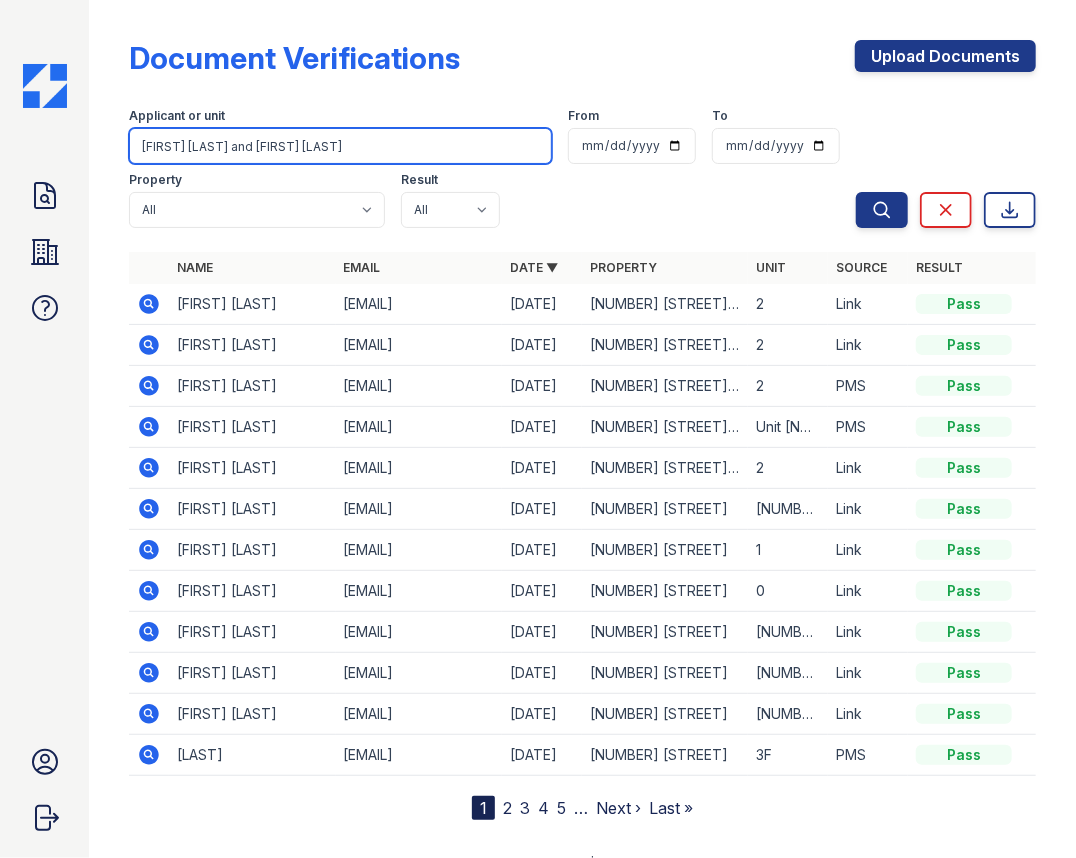 drag, startPoint x: 226, startPoint y: 153, endPoint x: 467, endPoint y: 145, distance: 241.13274 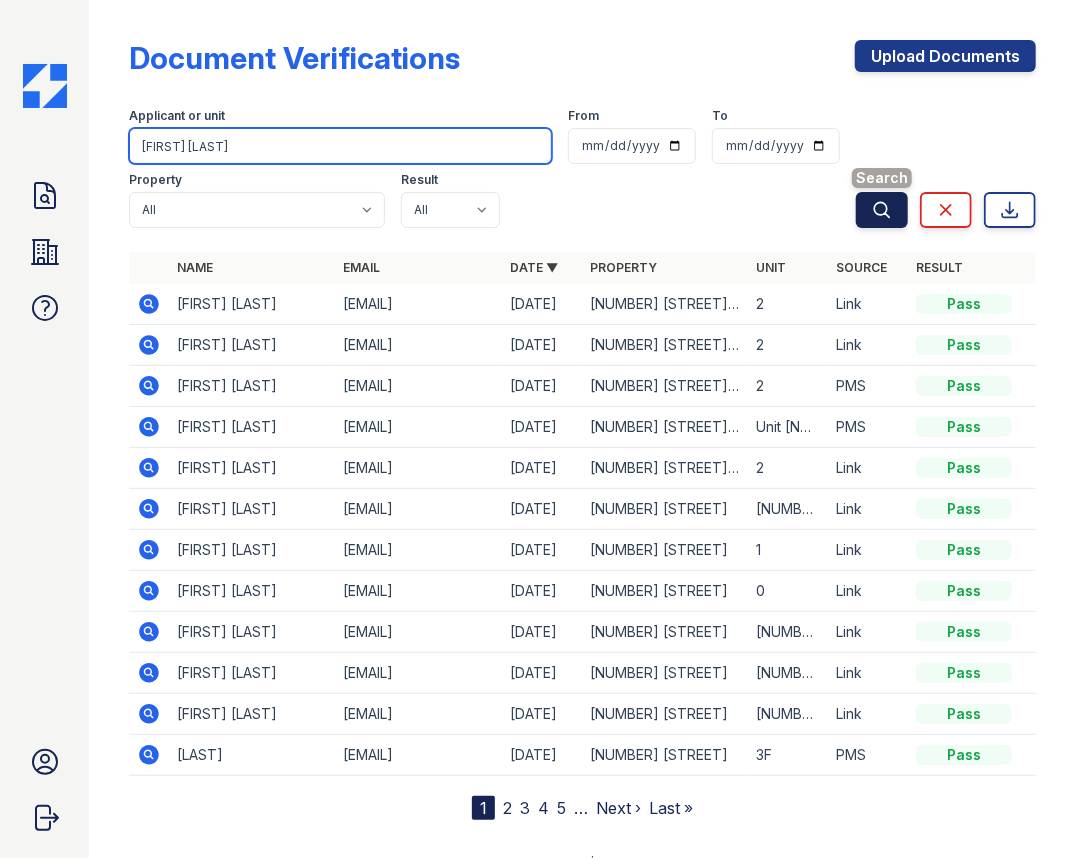 type on "Ryan Kovaleski" 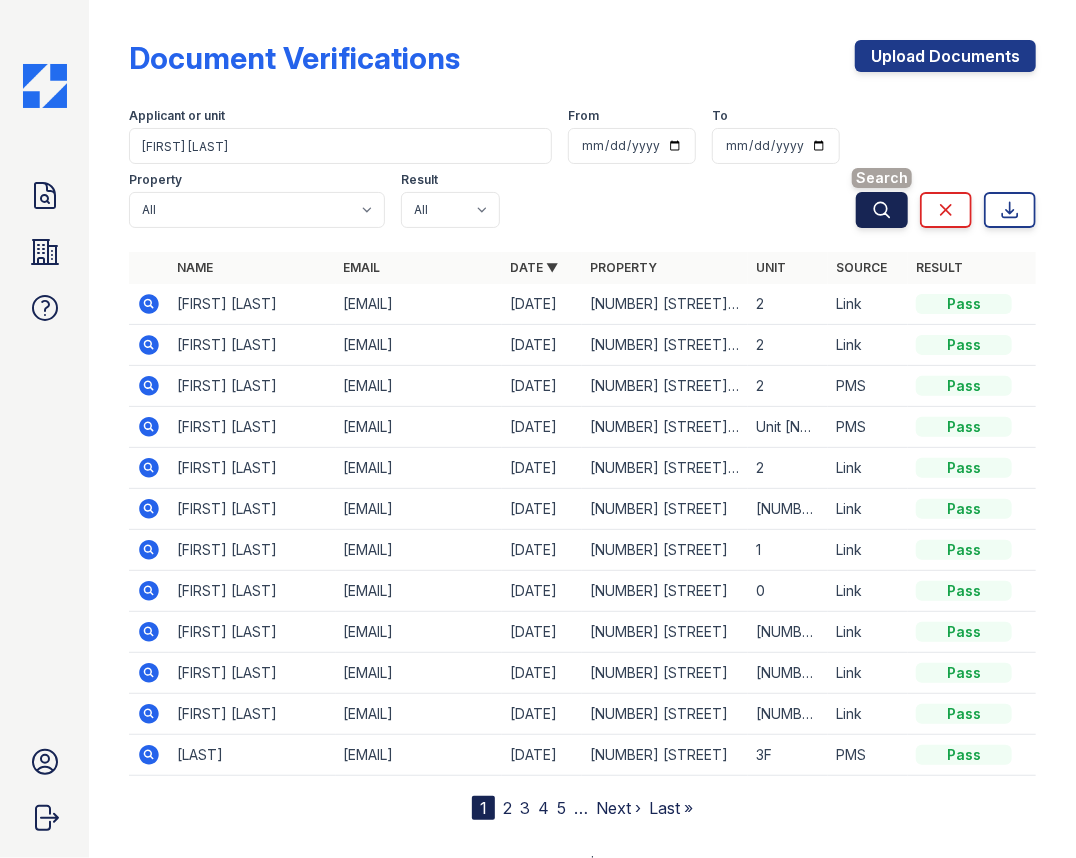 click on "Search" at bounding box center (882, 210) 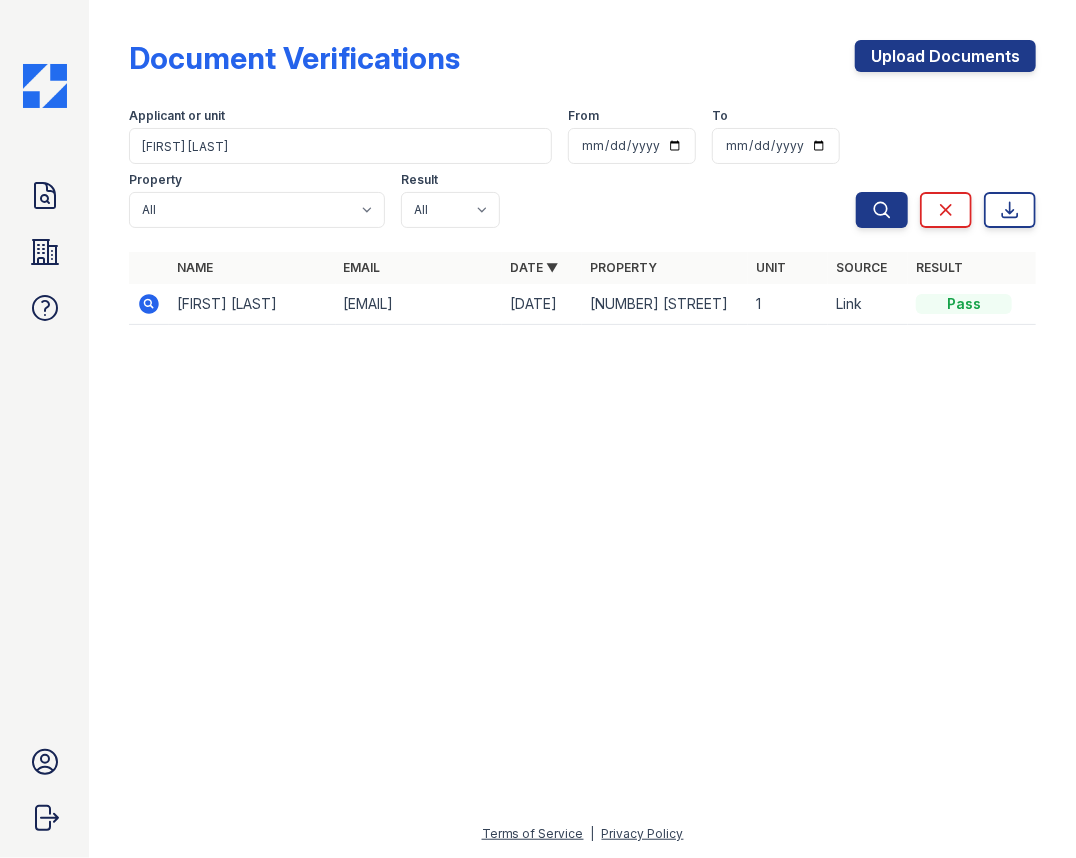 click 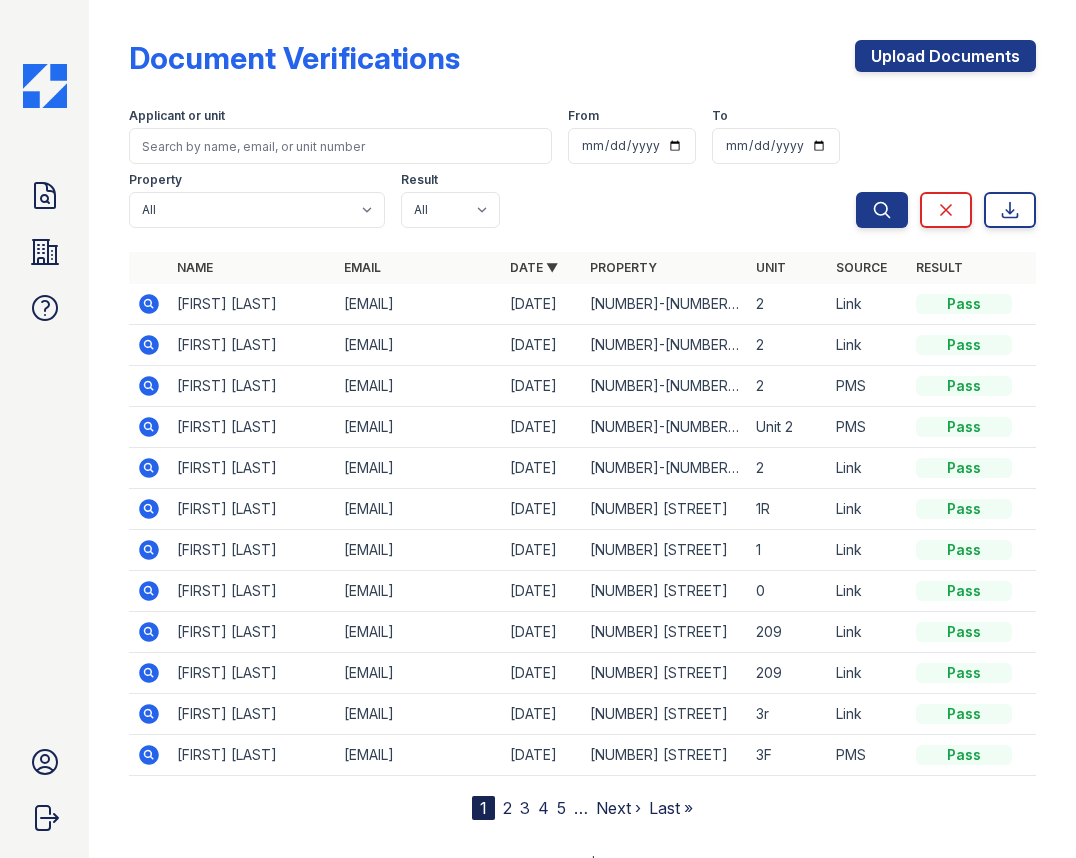 scroll, scrollTop: 0, scrollLeft: 0, axis: both 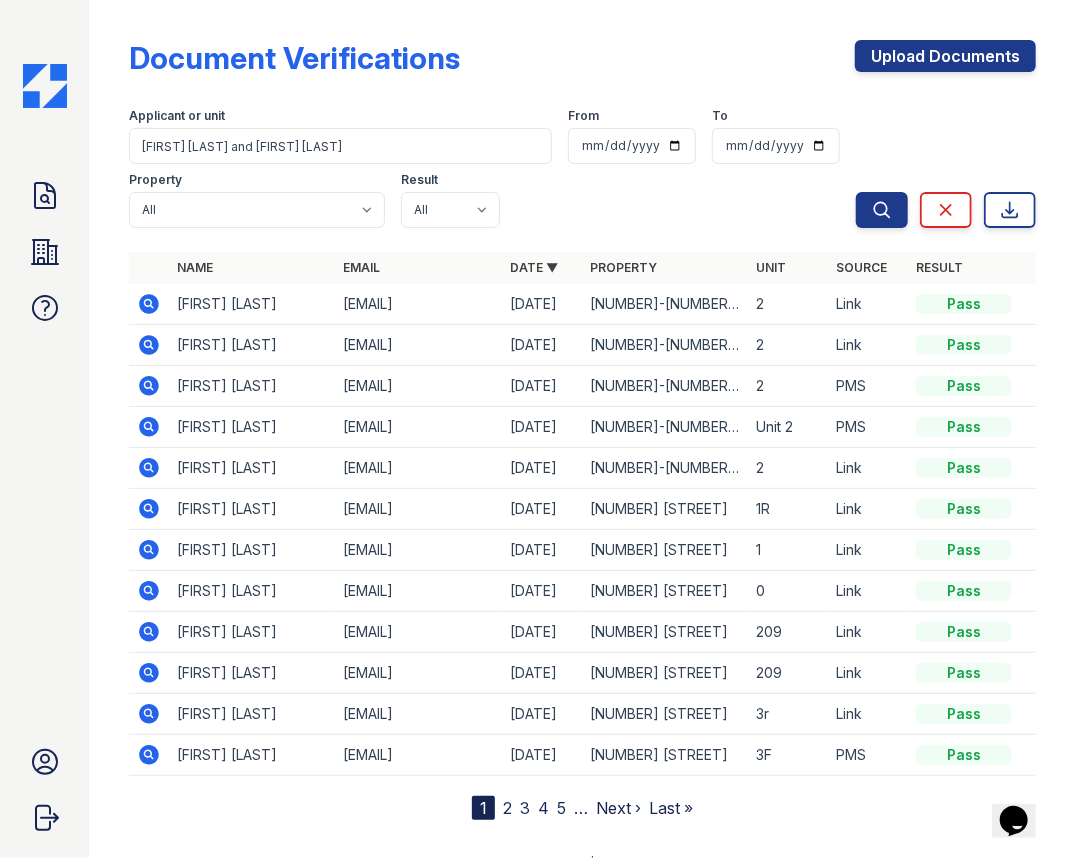 drag, startPoint x: 257, startPoint y: 143, endPoint x: -132, endPoint y: 143, distance: 389 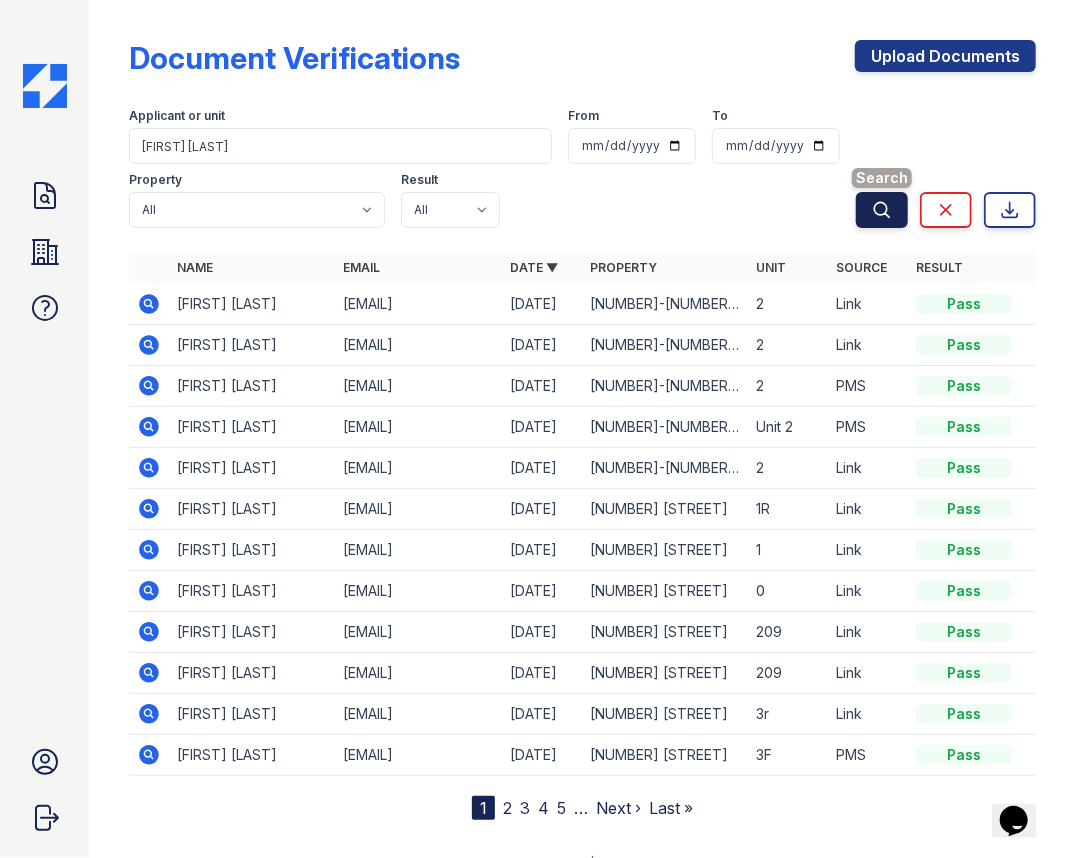 type on "[FIRST] [LAST]" 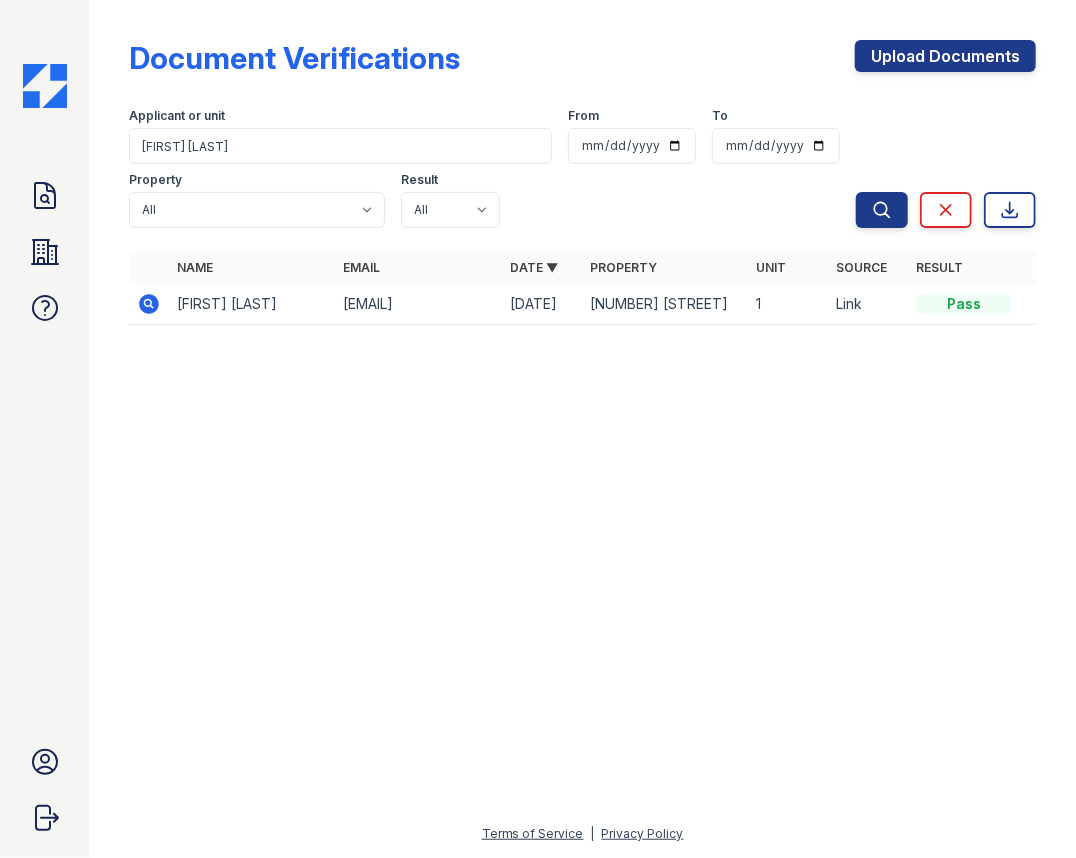 click 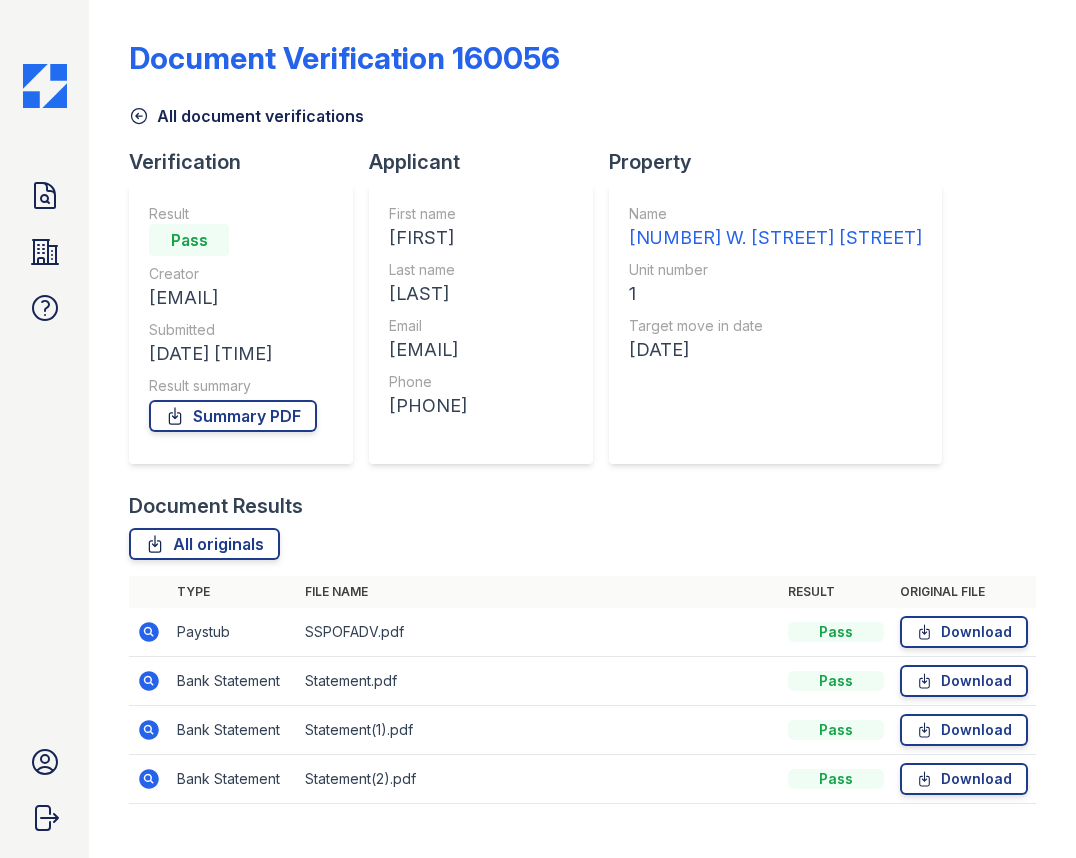 scroll, scrollTop: 0, scrollLeft: 0, axis: both 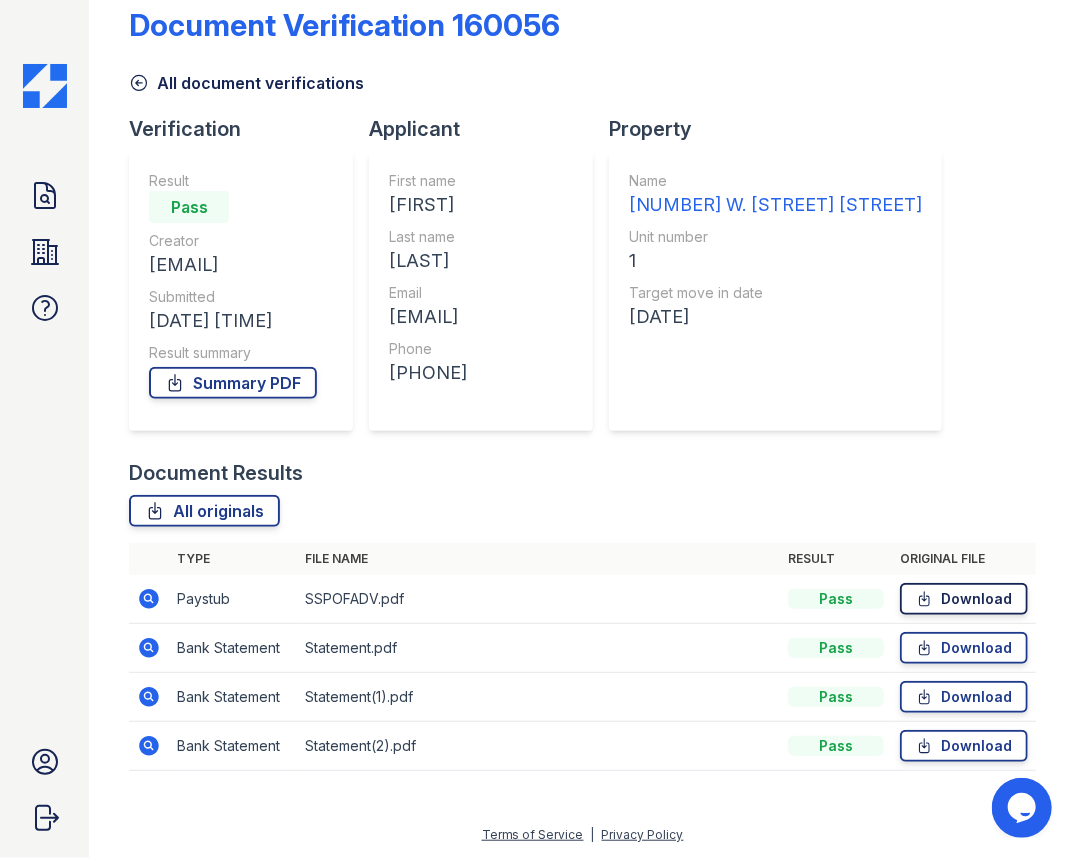 click 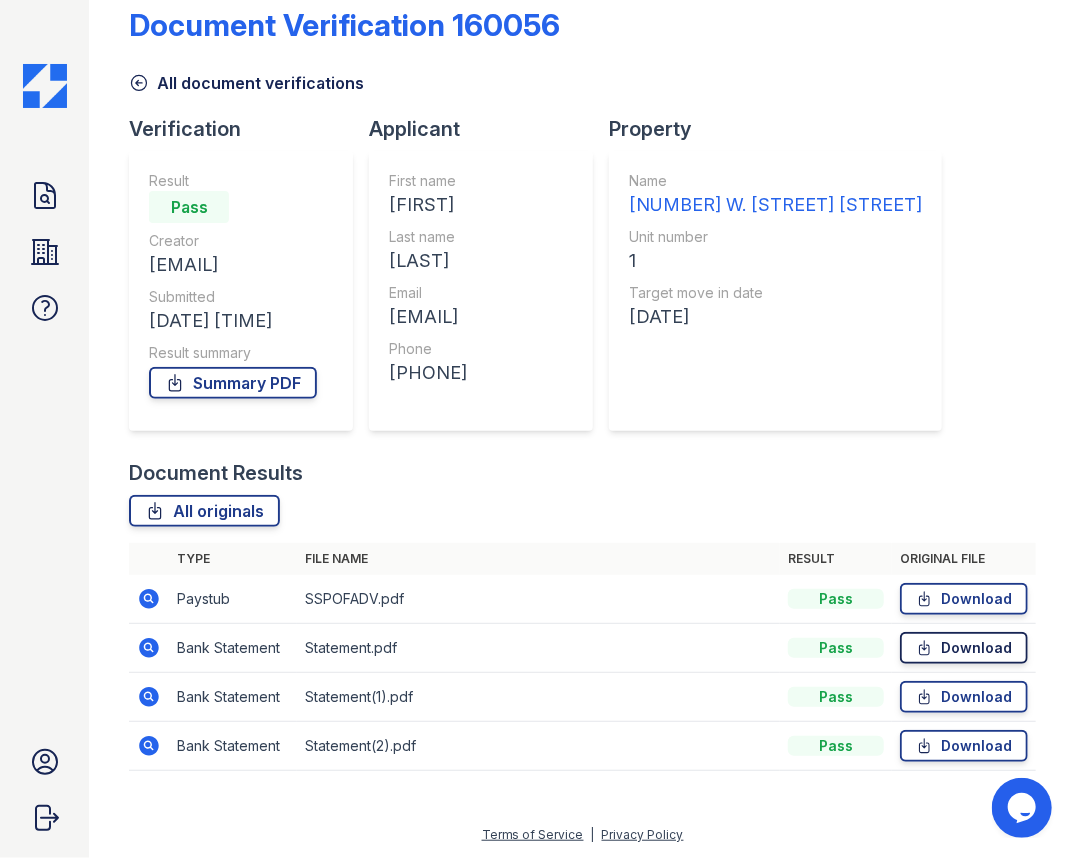 click 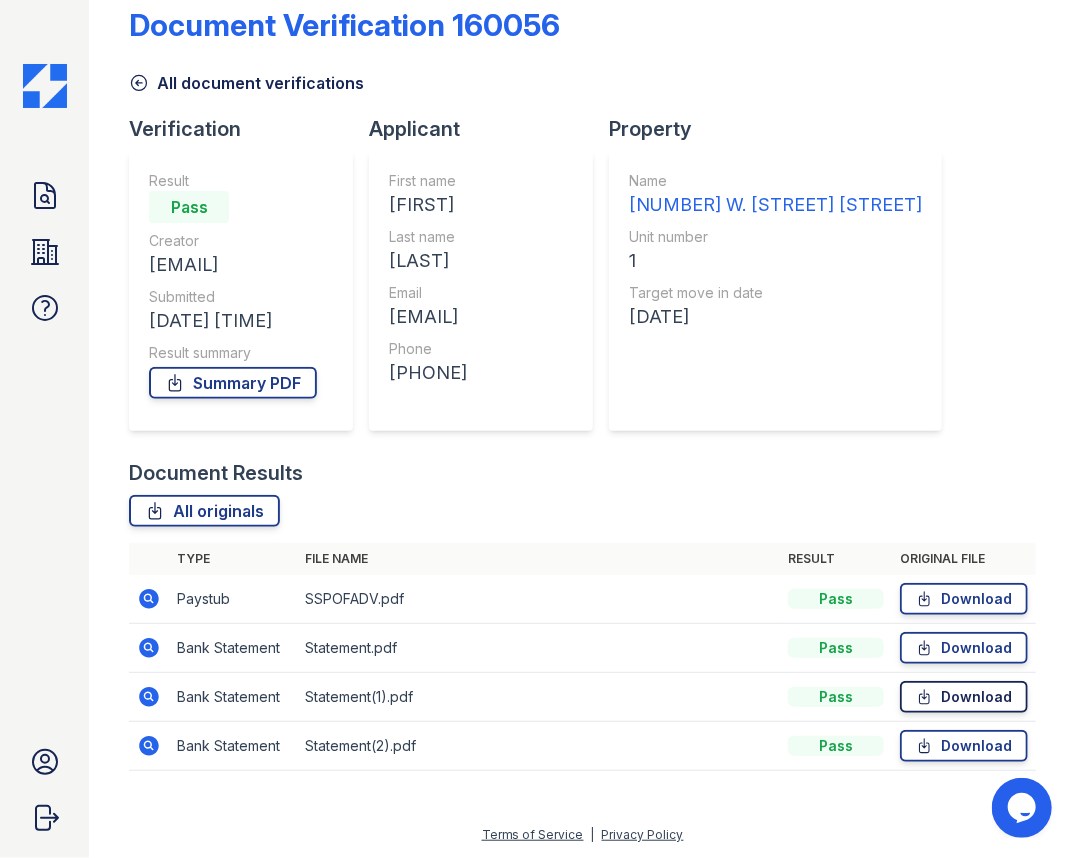 click 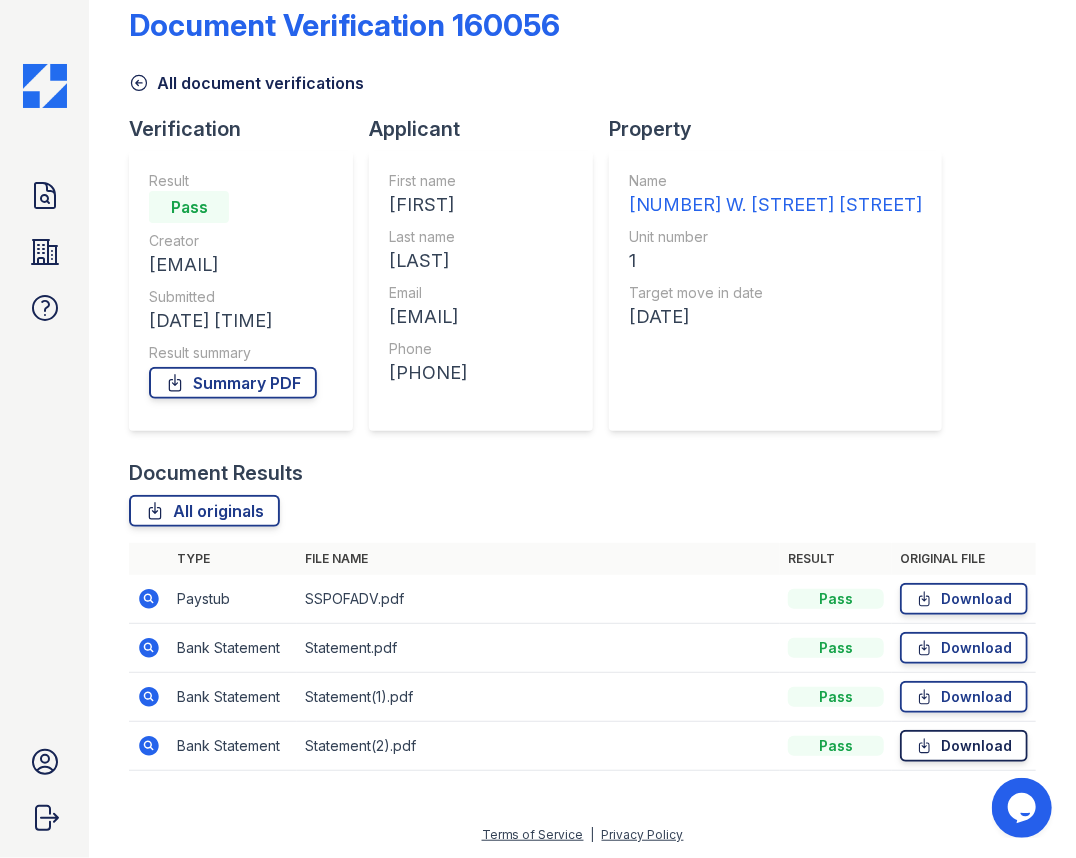 click 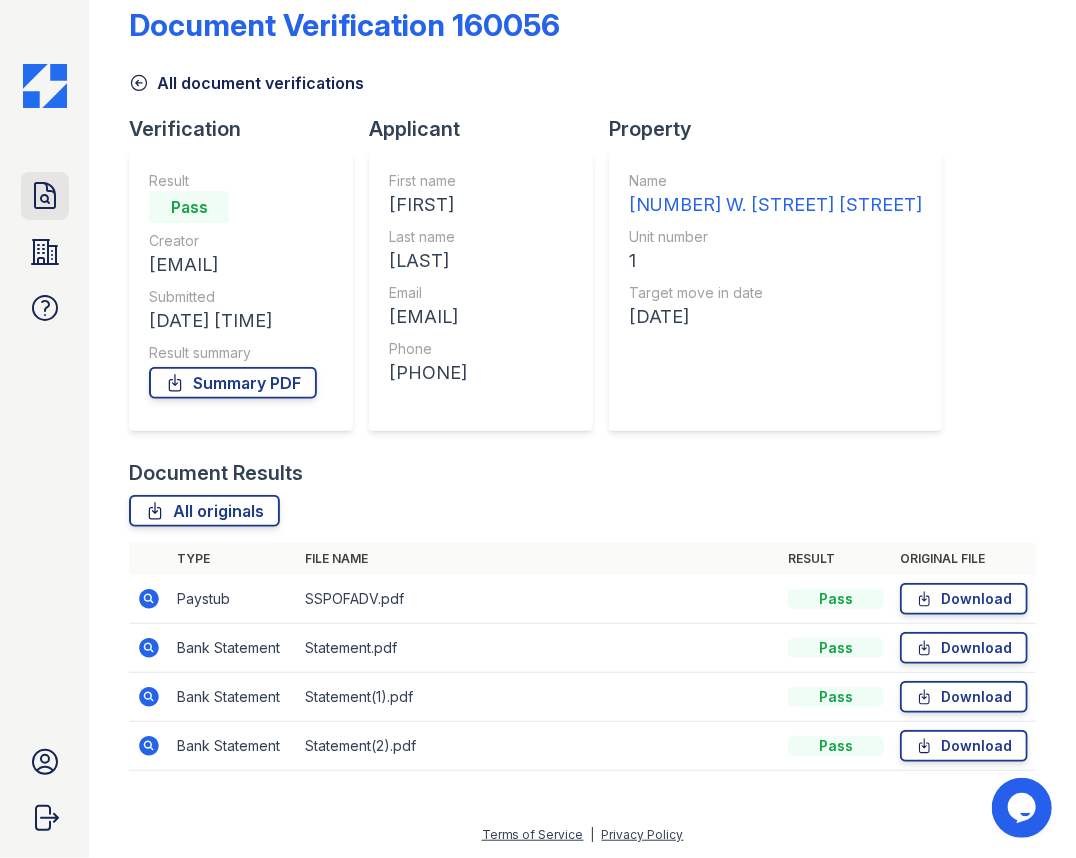 click 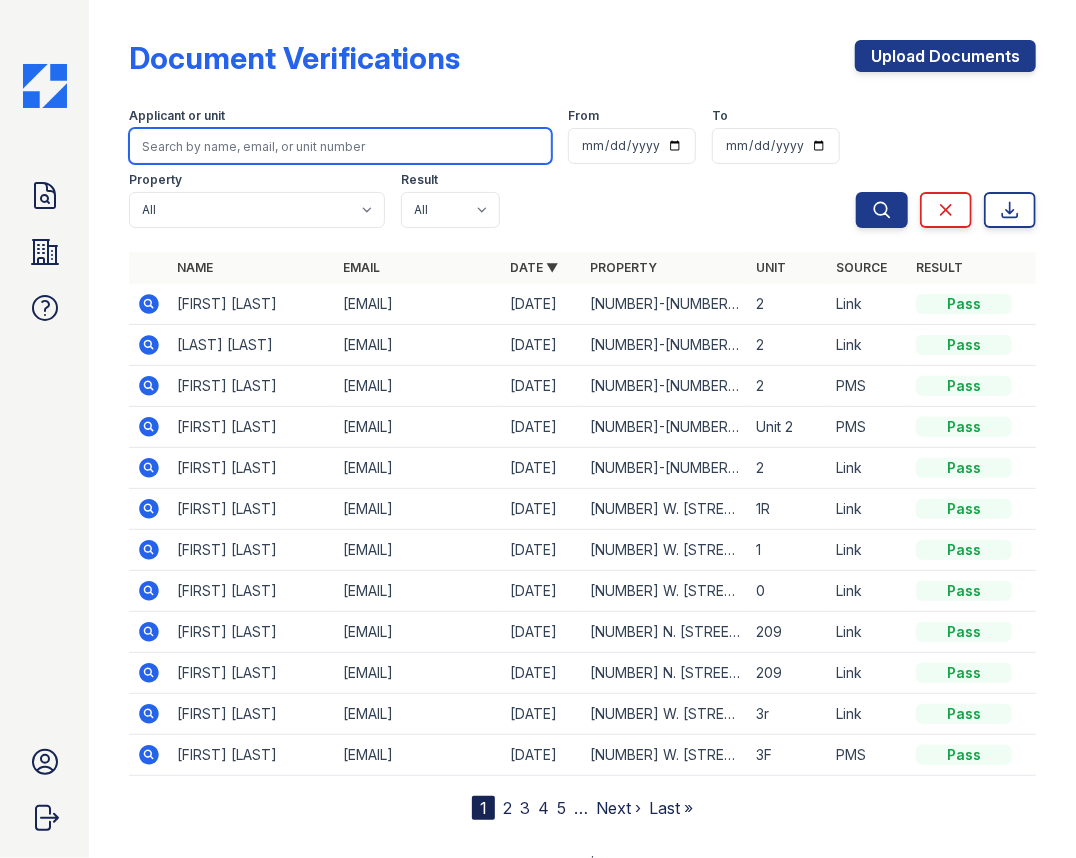 click at bounding box center (340, 146) 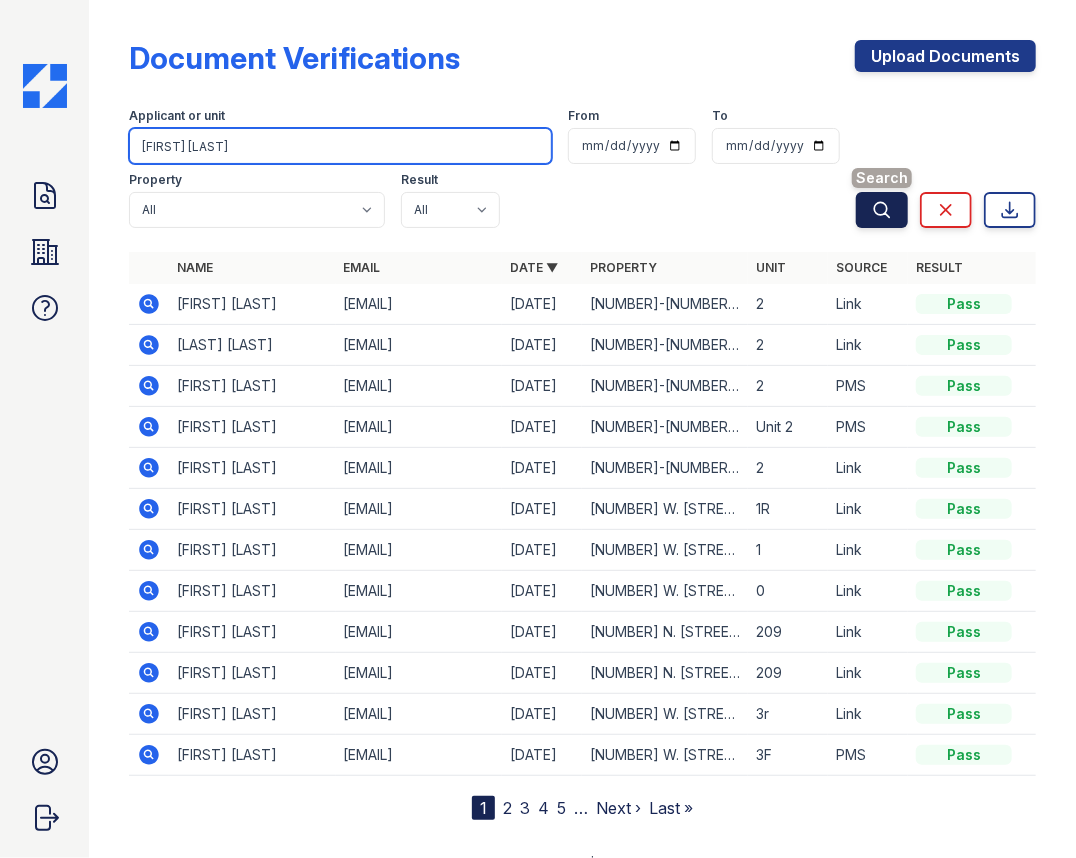 type on "Chenedy Wiles" 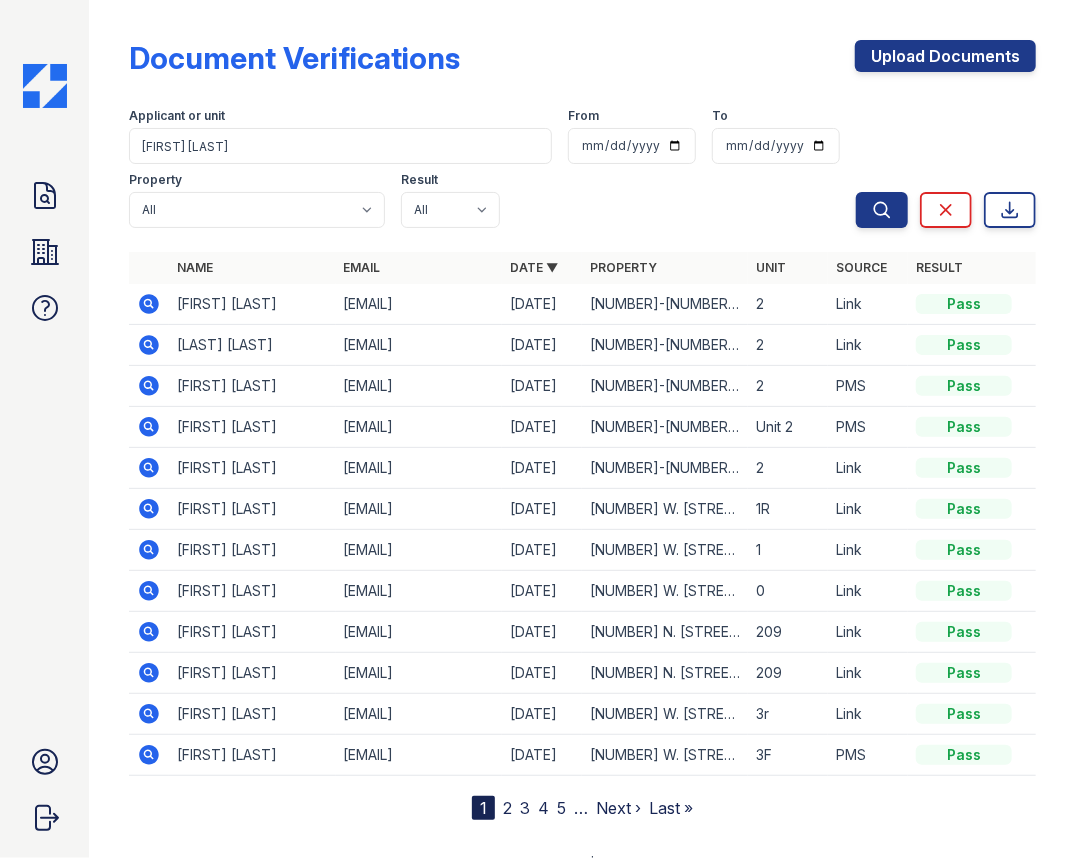 drag, startPoint x: 870, startPoint y: 208, endPoint x: 806, endPoint y: 194, distance: 65.51336 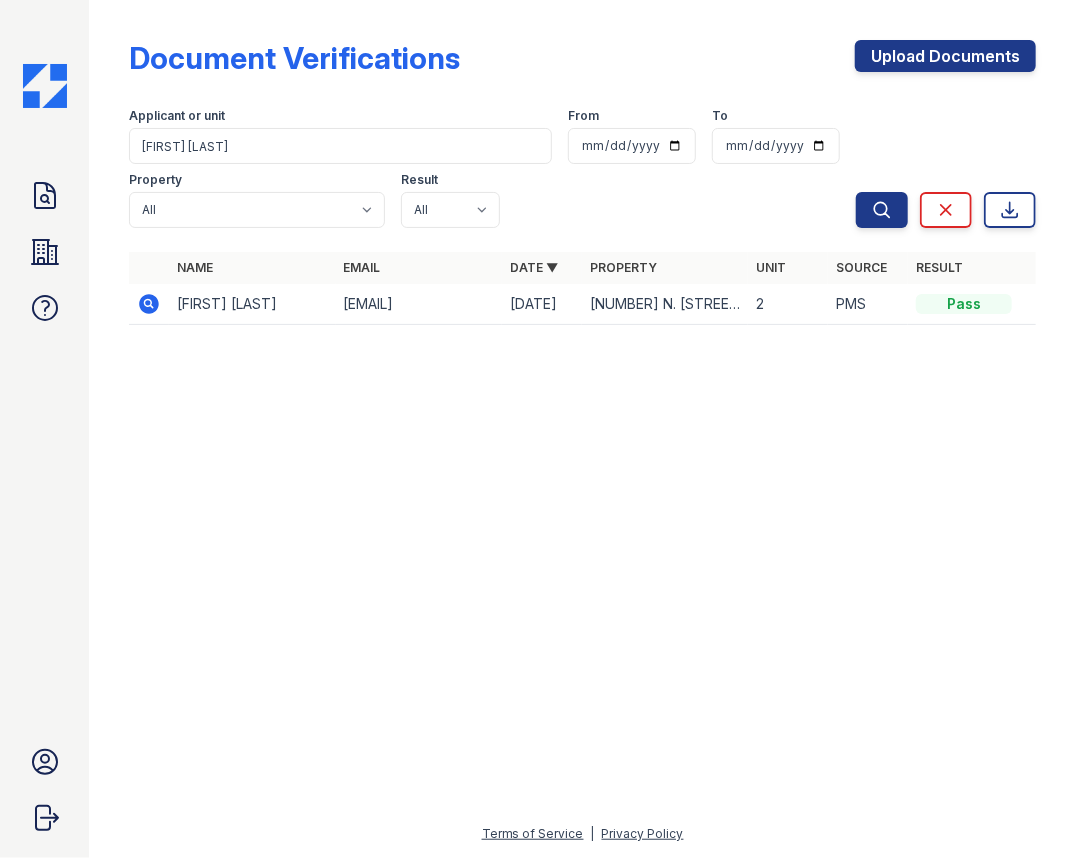 click 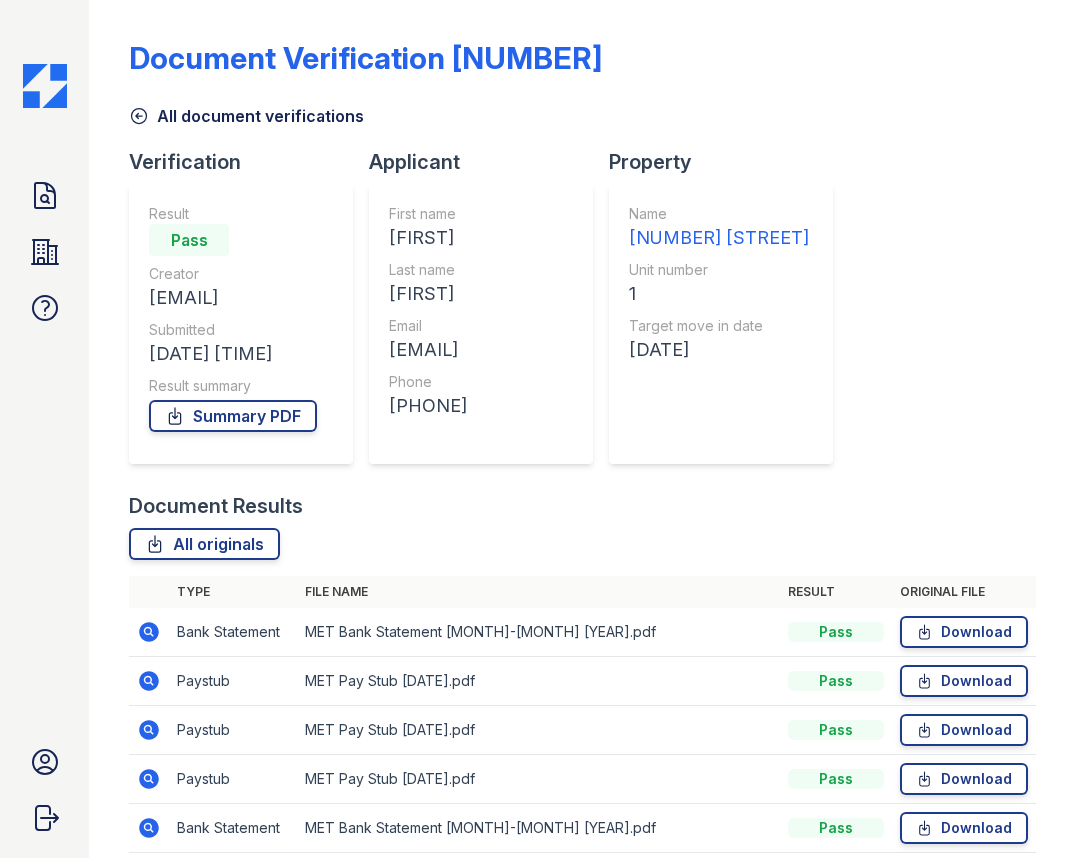 scroll, scrollTop: 0, scrollLeft: 0, axis: both 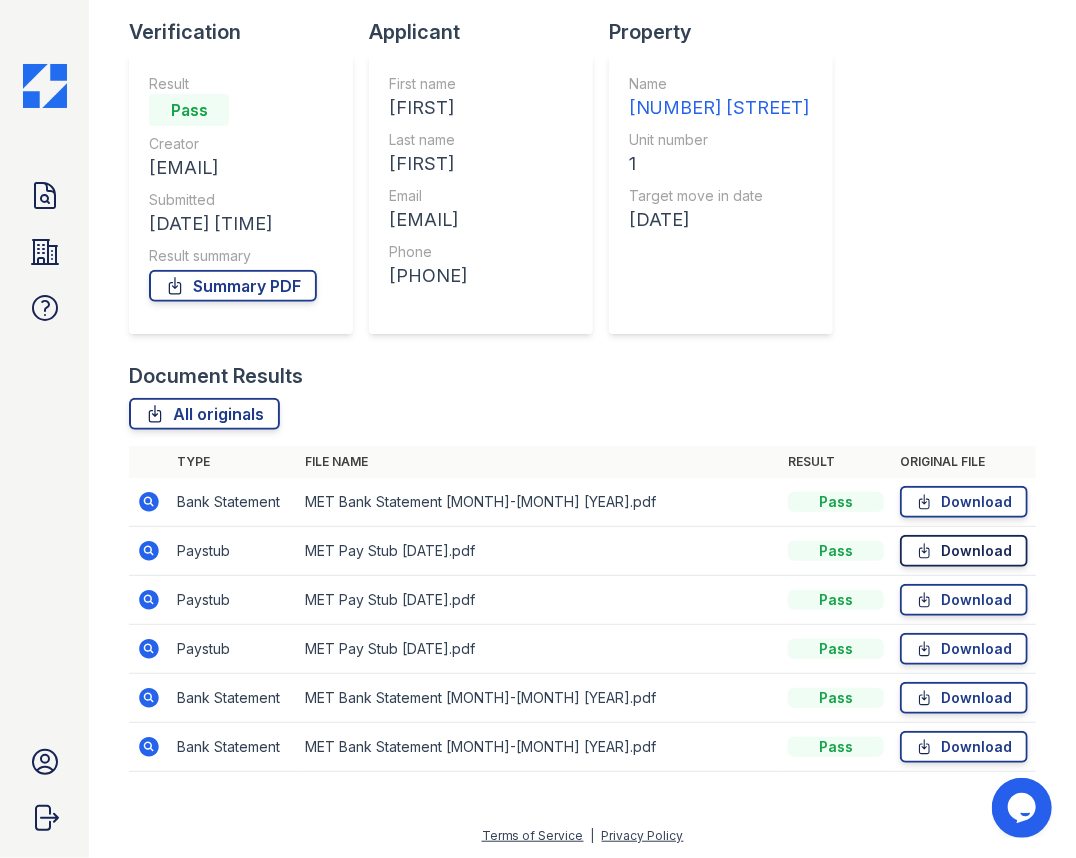 click 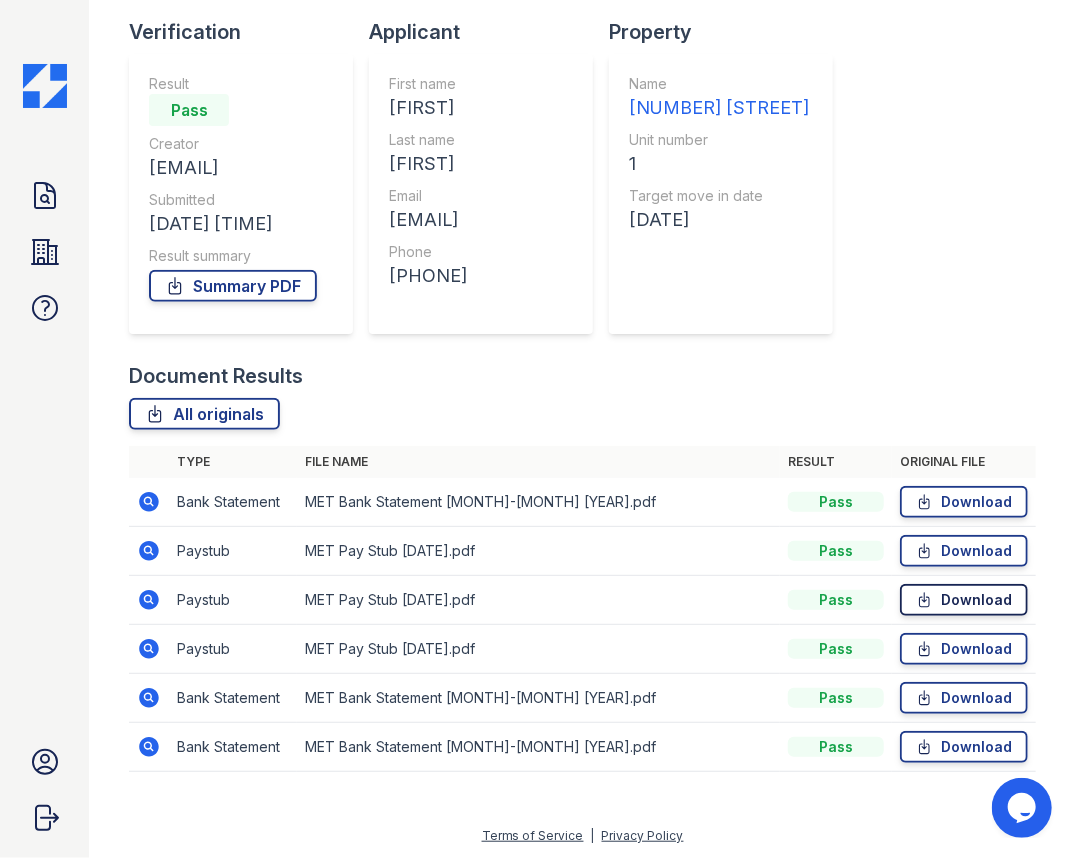 click 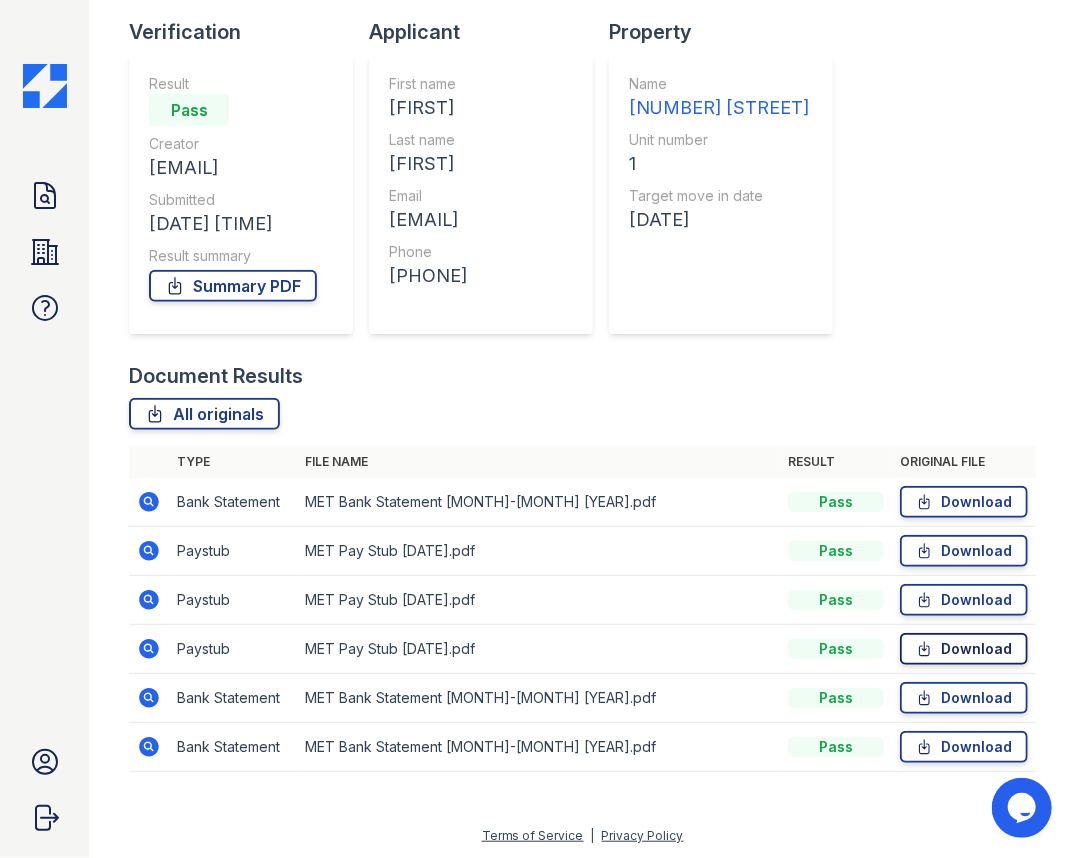 click 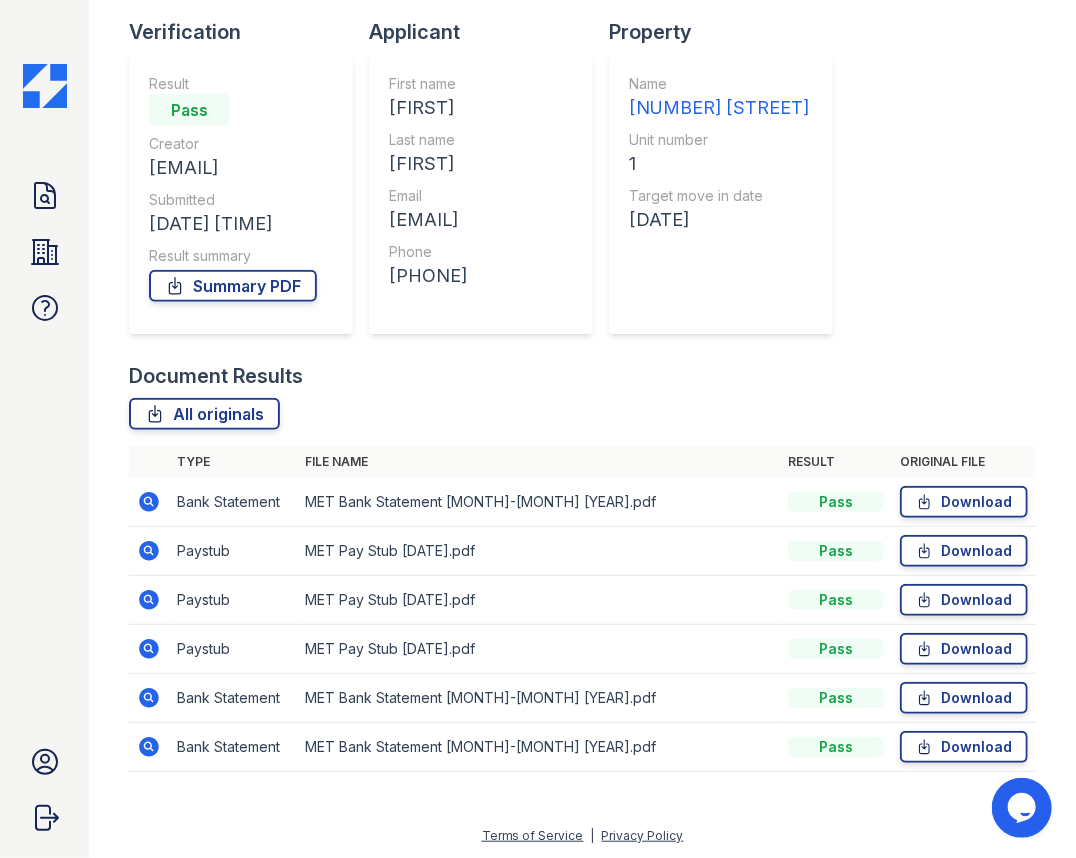 click on "Document Verification 160052
All document verifications
Verification
Result
Pass
Creator
maryet26@gmail.com
Submitted
07/11/25 10:55:38 PM
Result summary
Summary PDF
Applicant
First name
Mary
Last name
Thomas
Email
maryet26@gmail.com
Phone
+16073726672
Property
Name
1057 West Foster Avenue
Unit number
1
Target move in date
09/01/25
Document Results
All originals
Type
File name
Result
Original file
Bank Statement
Pass" at bounding box center [582, 335] 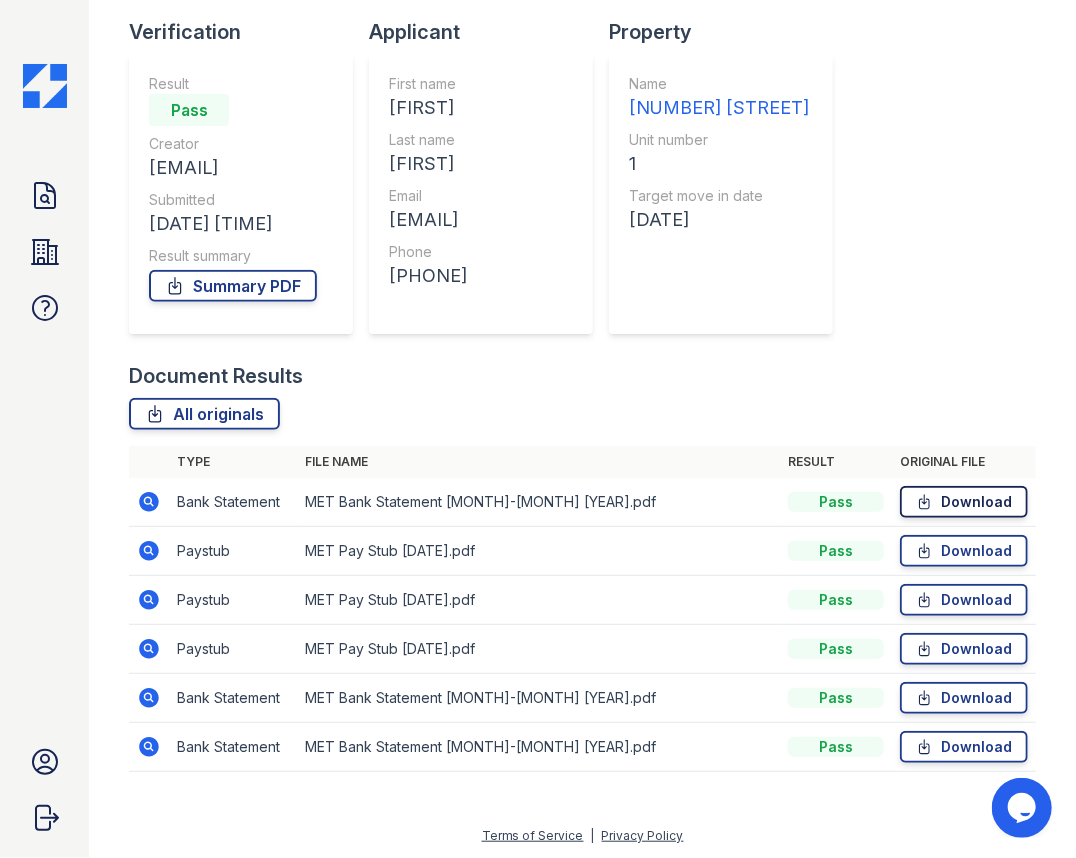 click 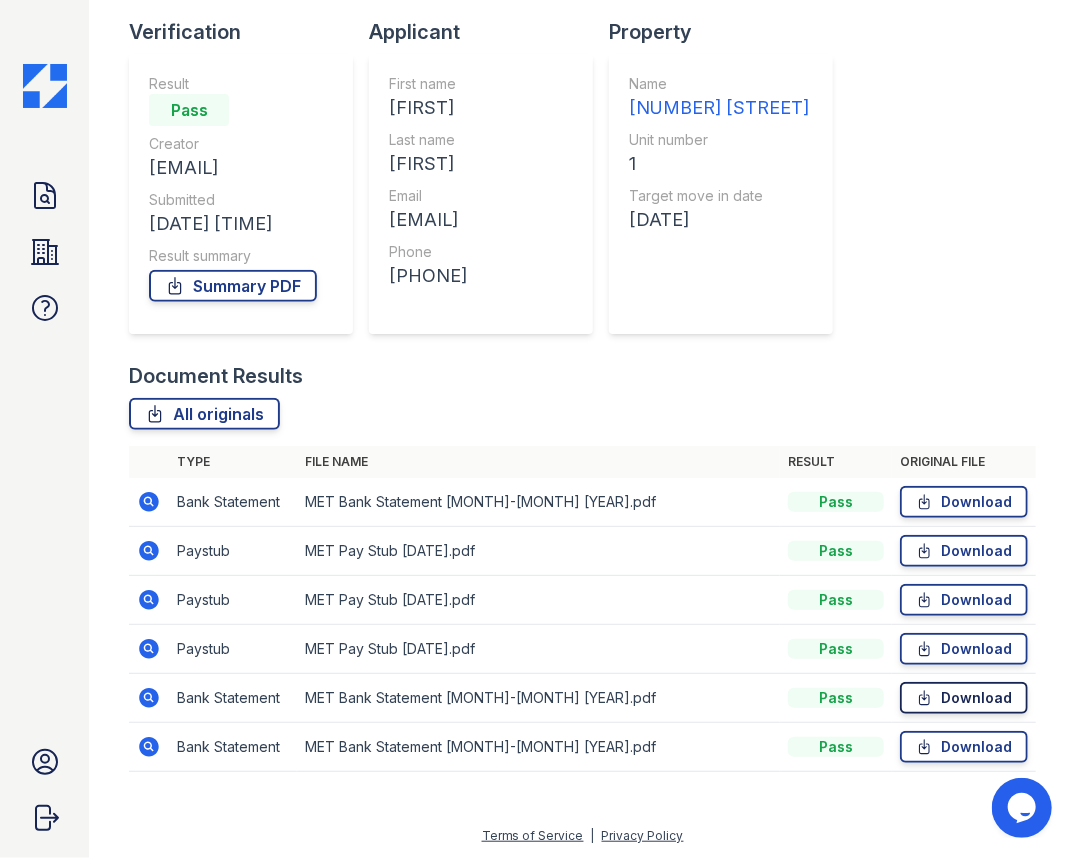 click 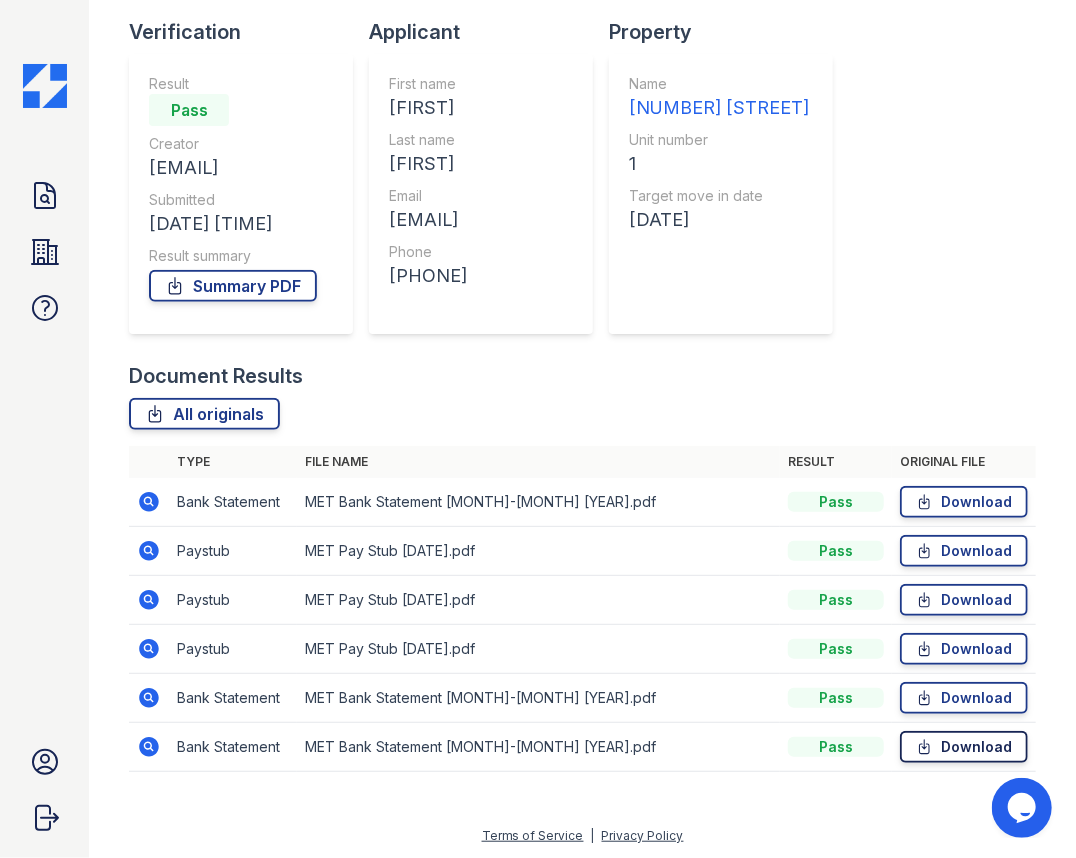 drag, startPoint x: 914, startPoint y: 745, endPoint x: 901, endPoint y: 745, distance: 13 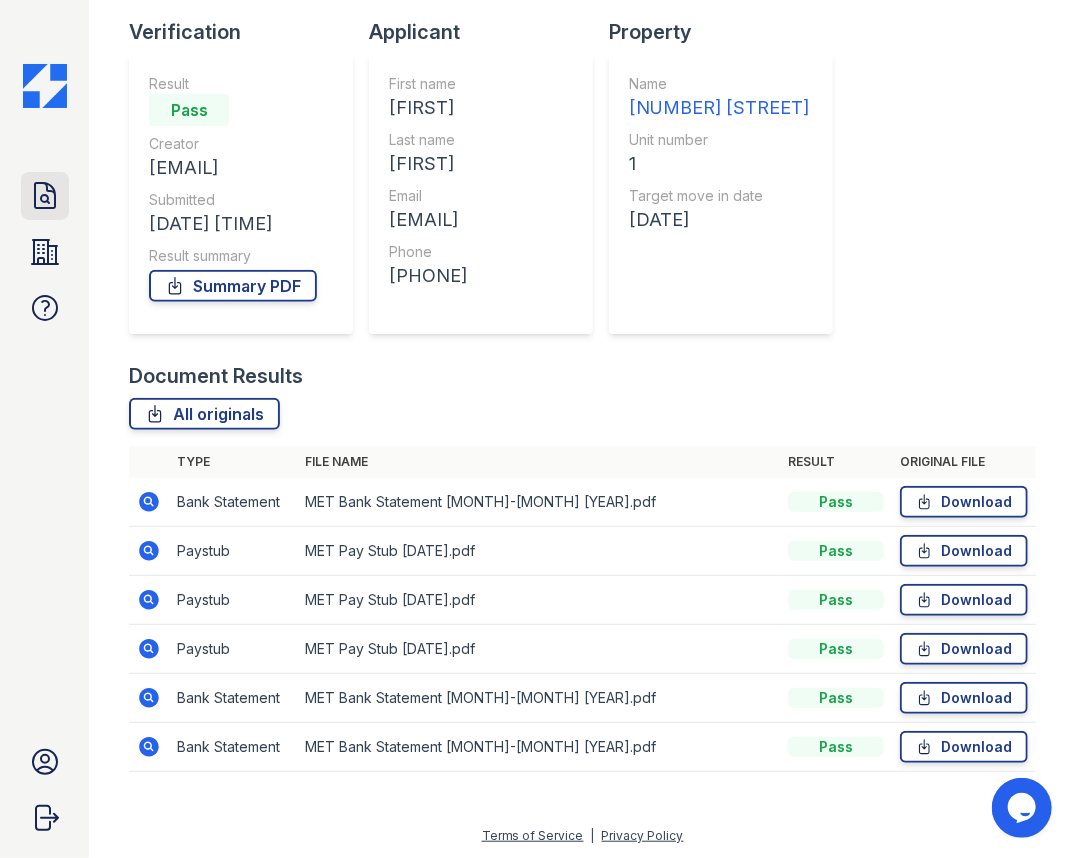 click 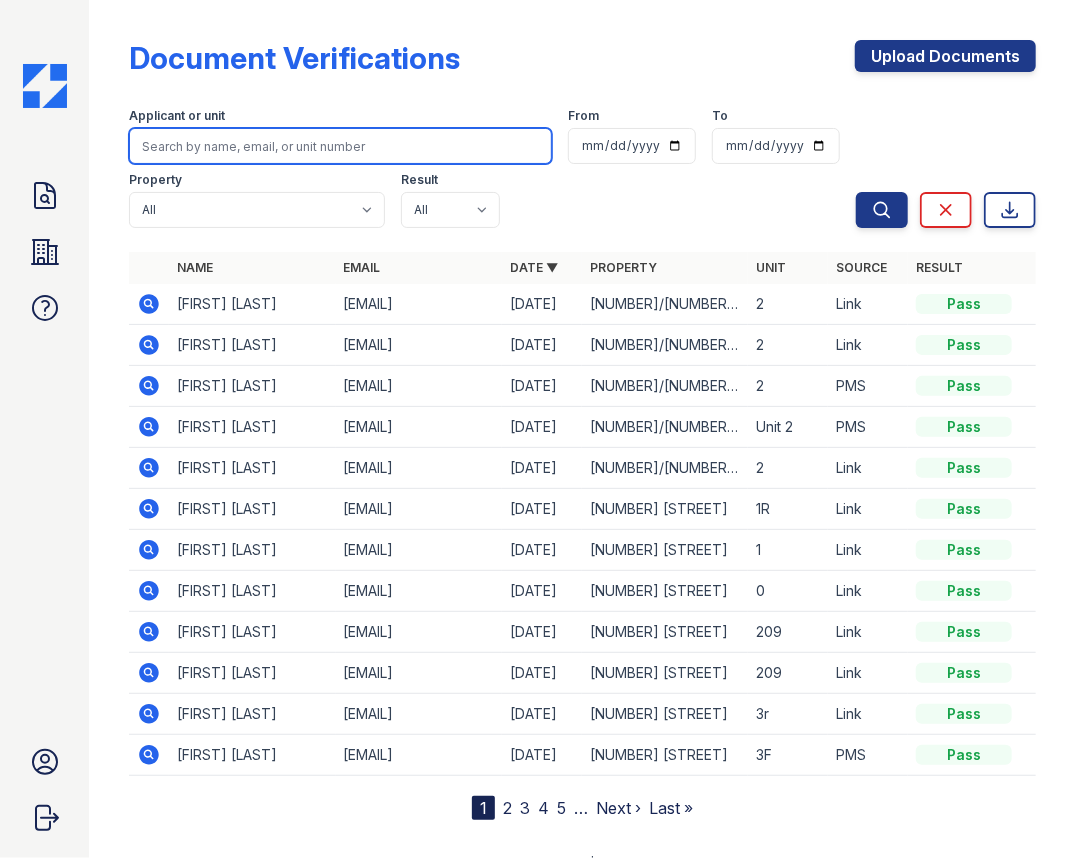 click at bounding box center (340, 146) 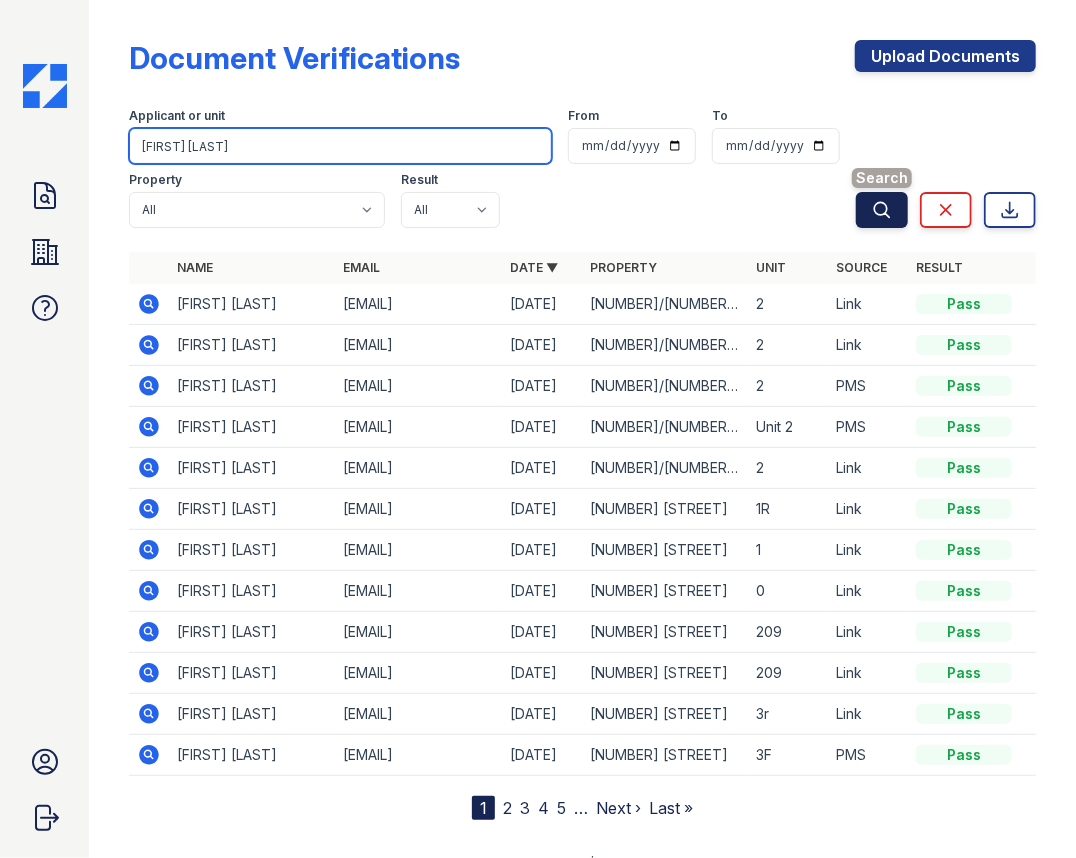 type on "Cassidy Wiles" 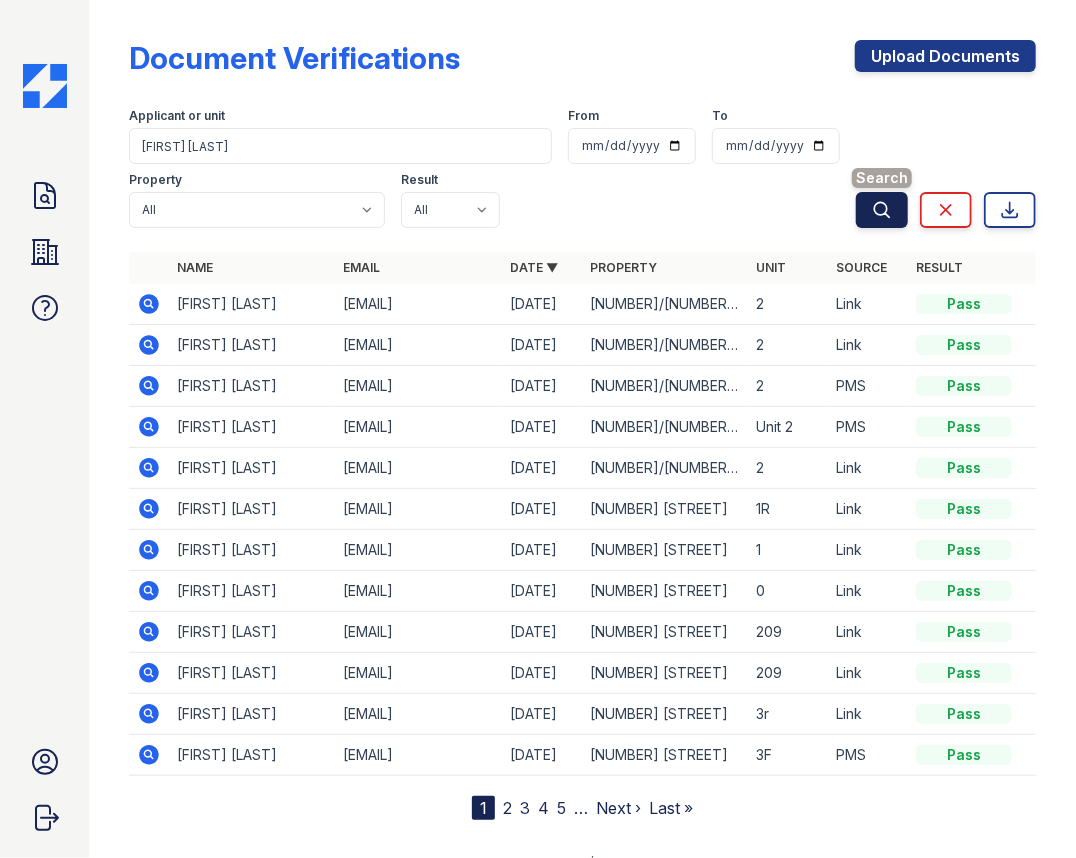 drag, startPoint x: 858, startPoint y: 208, endPoint x: 842, endPoint y: 207, distance: 16.03122 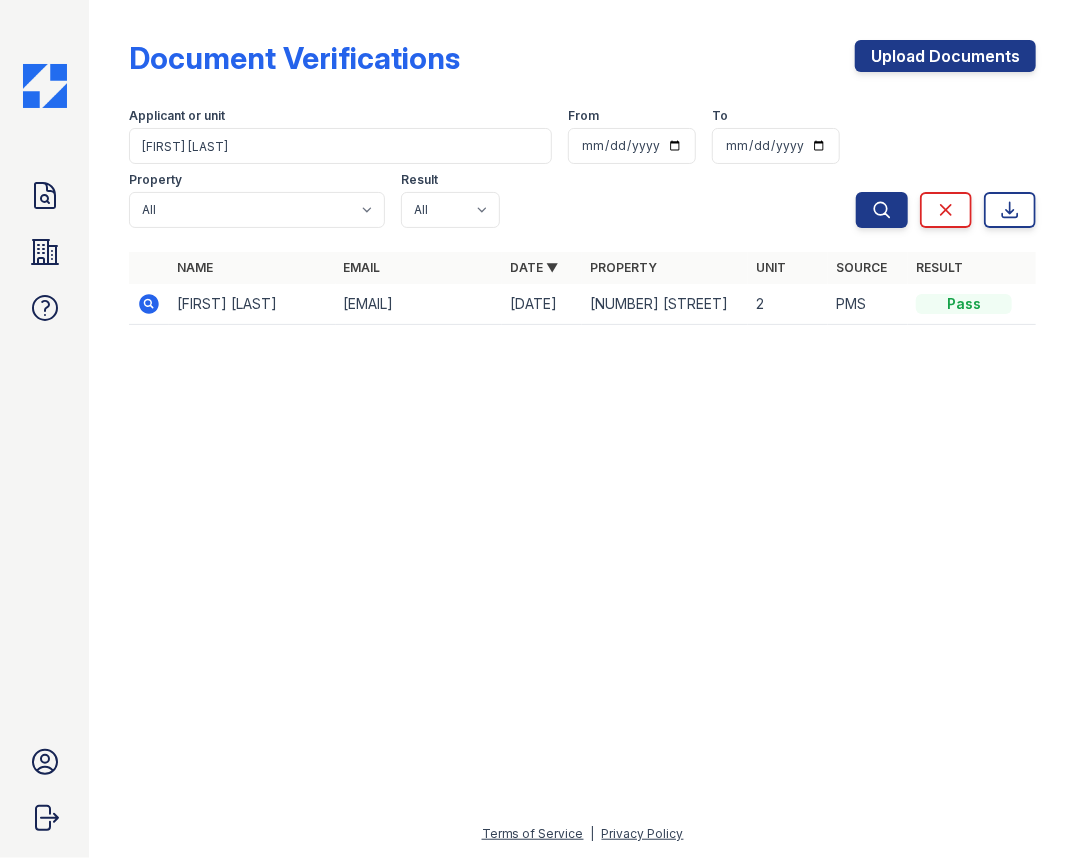 click 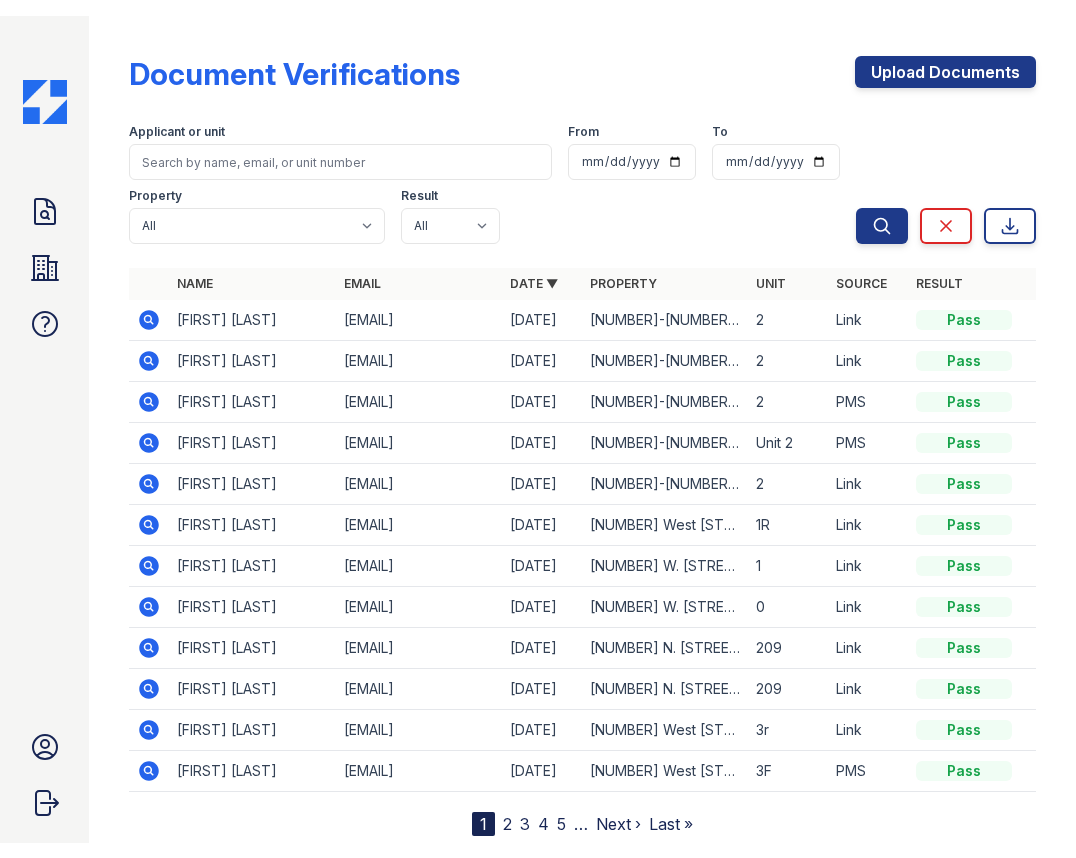scroll, scrollTop: 0, scrollLeft: 0, axis: both 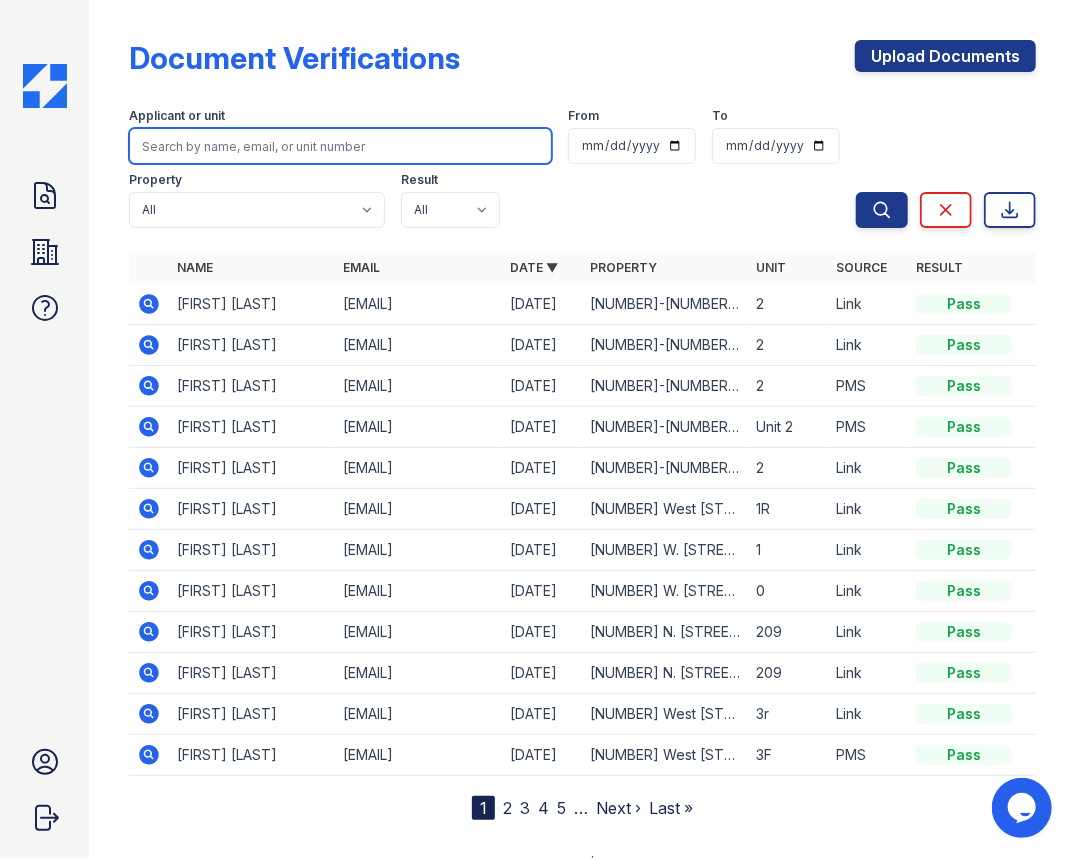 click at bounding box center (340, 146) 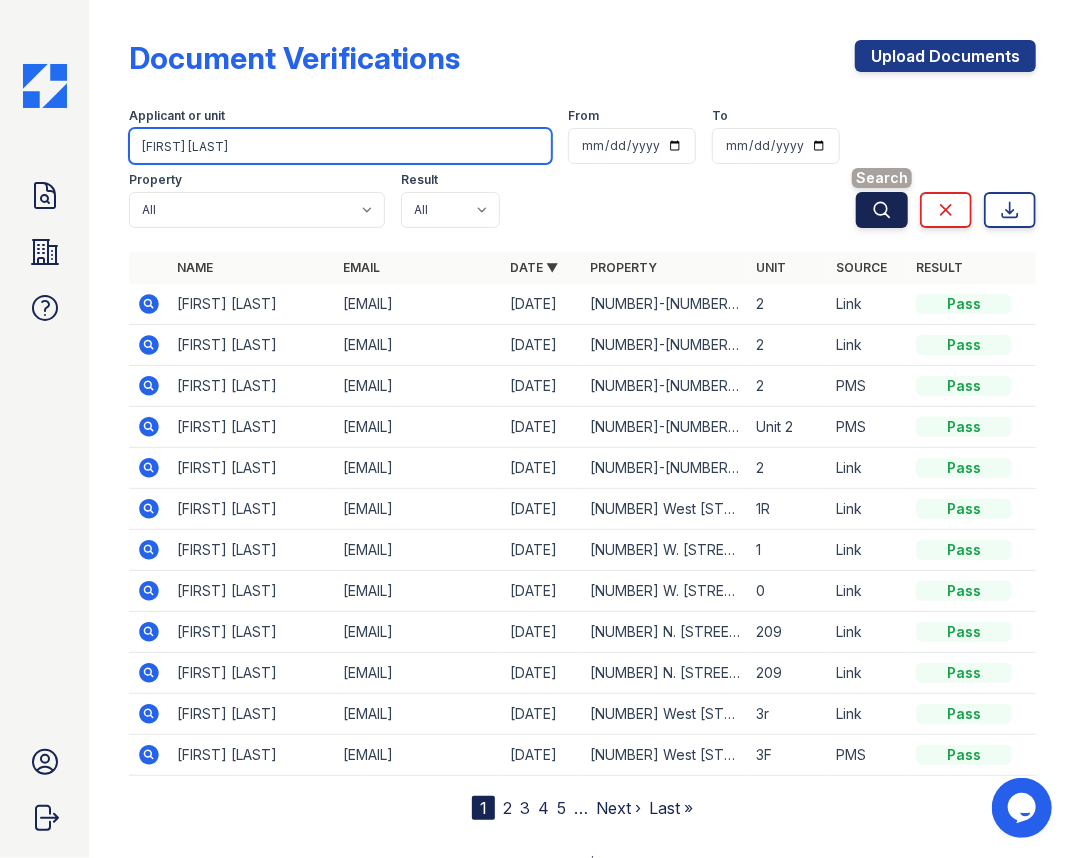 type on "[FIRST] [LAST]" 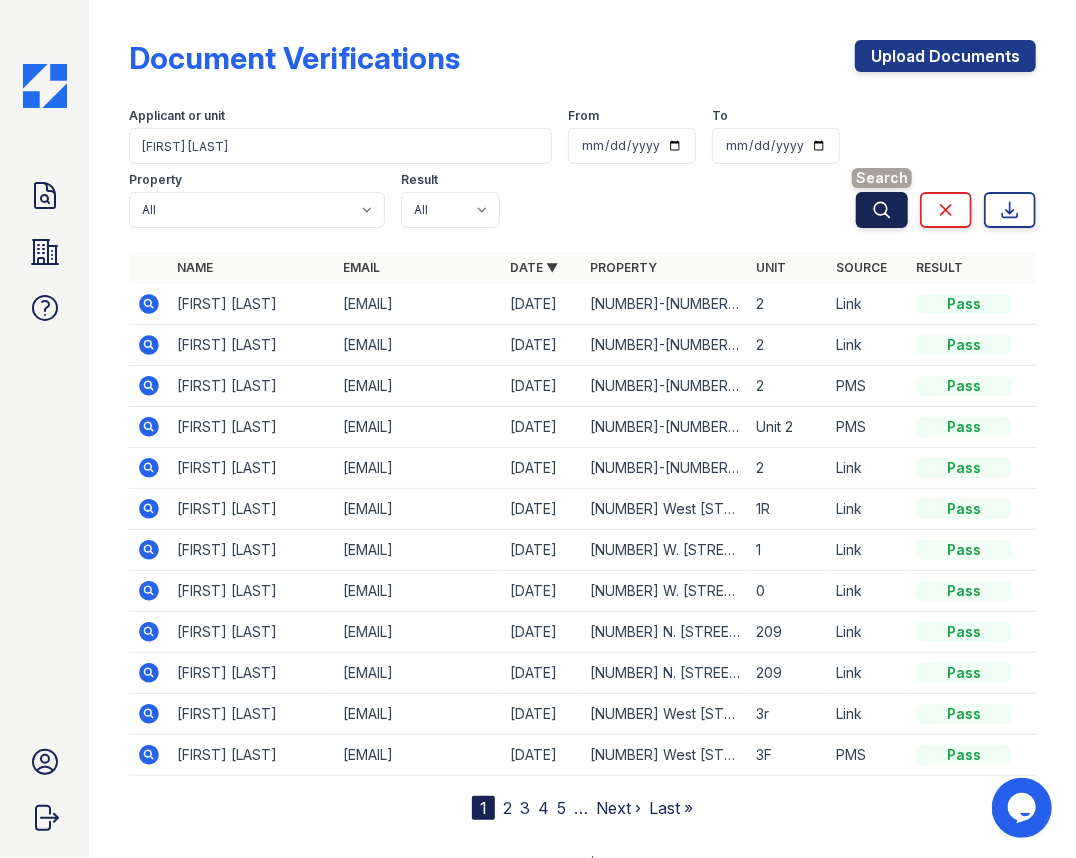 click 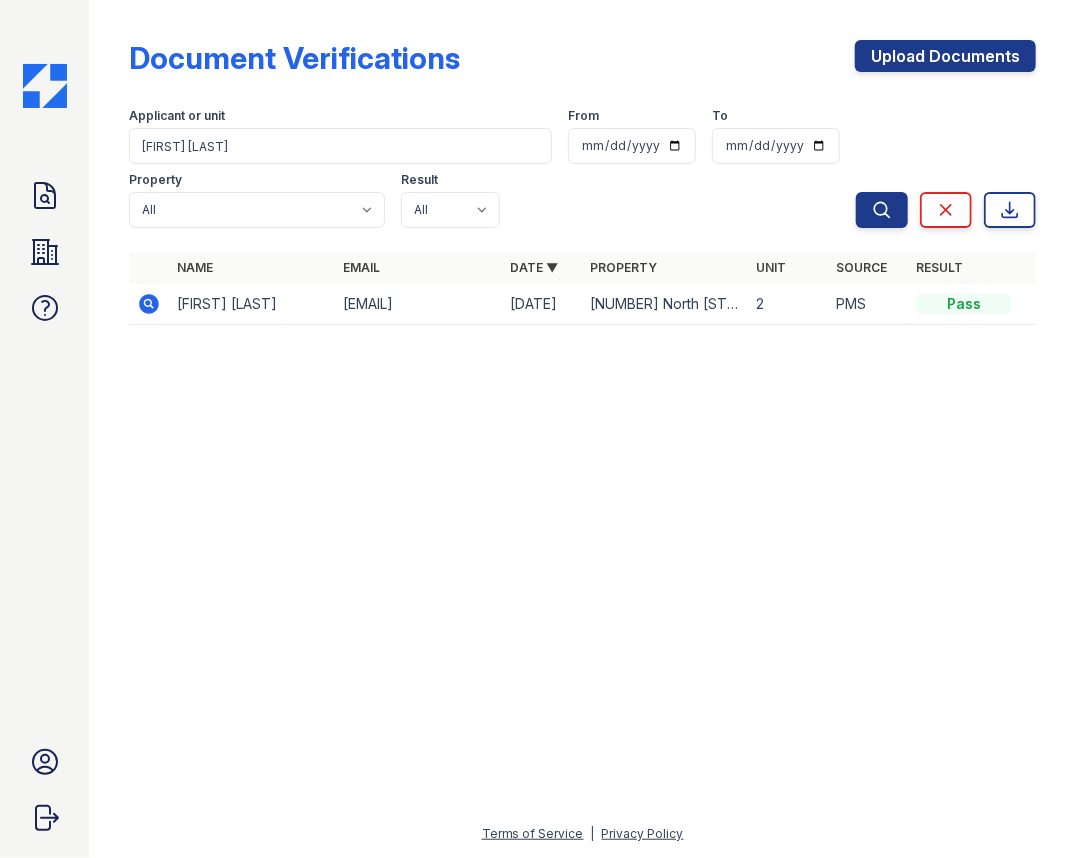 click 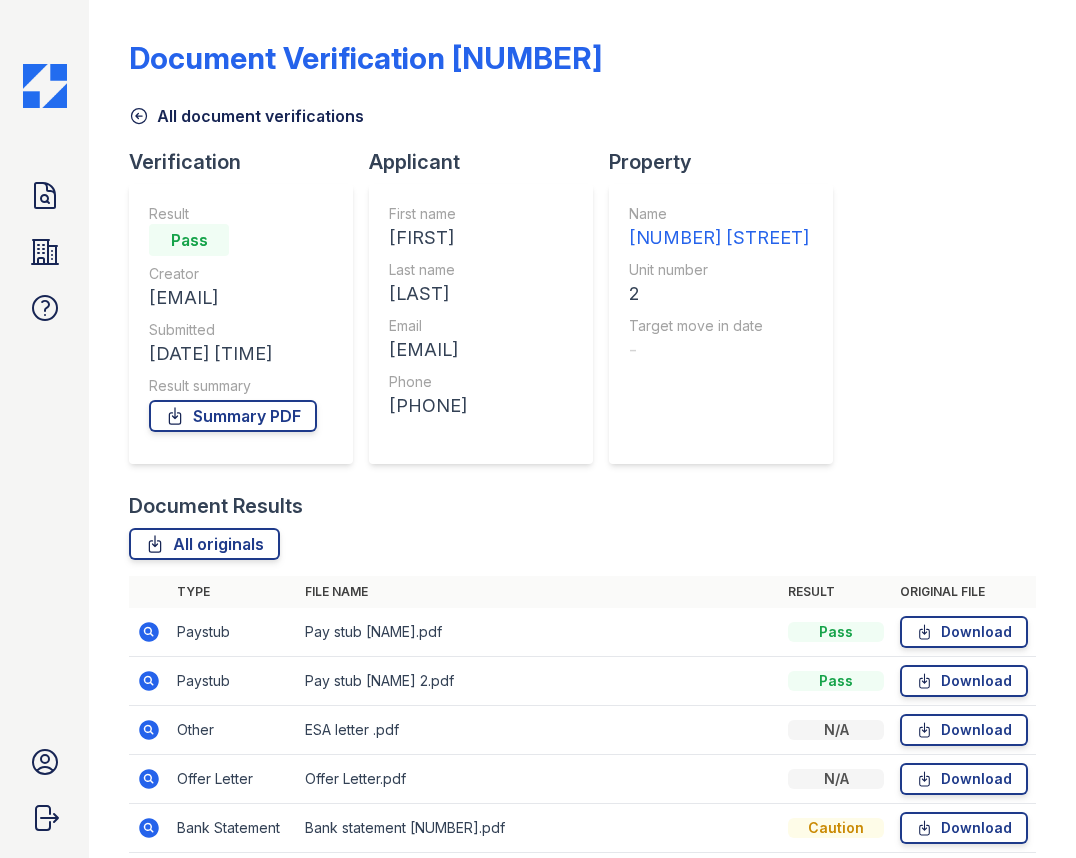 scroll, scrollTop: 0, scrollLeft: 0, axis: both 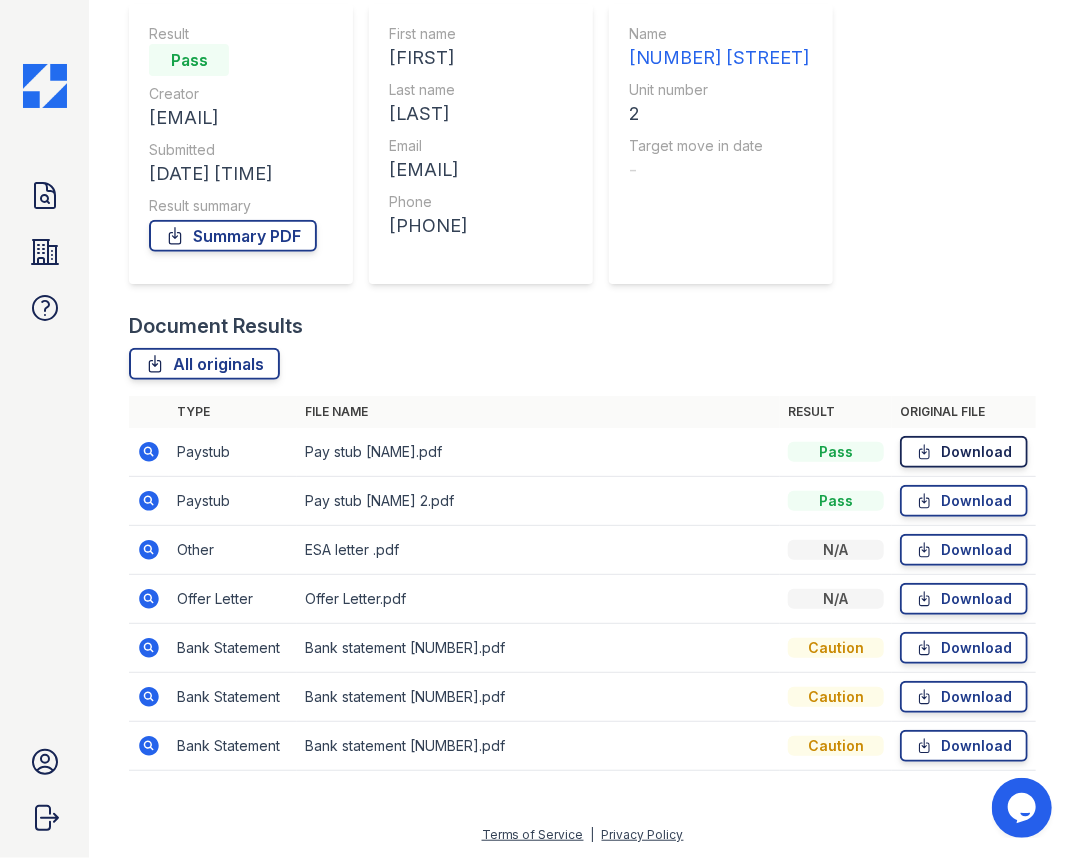 click 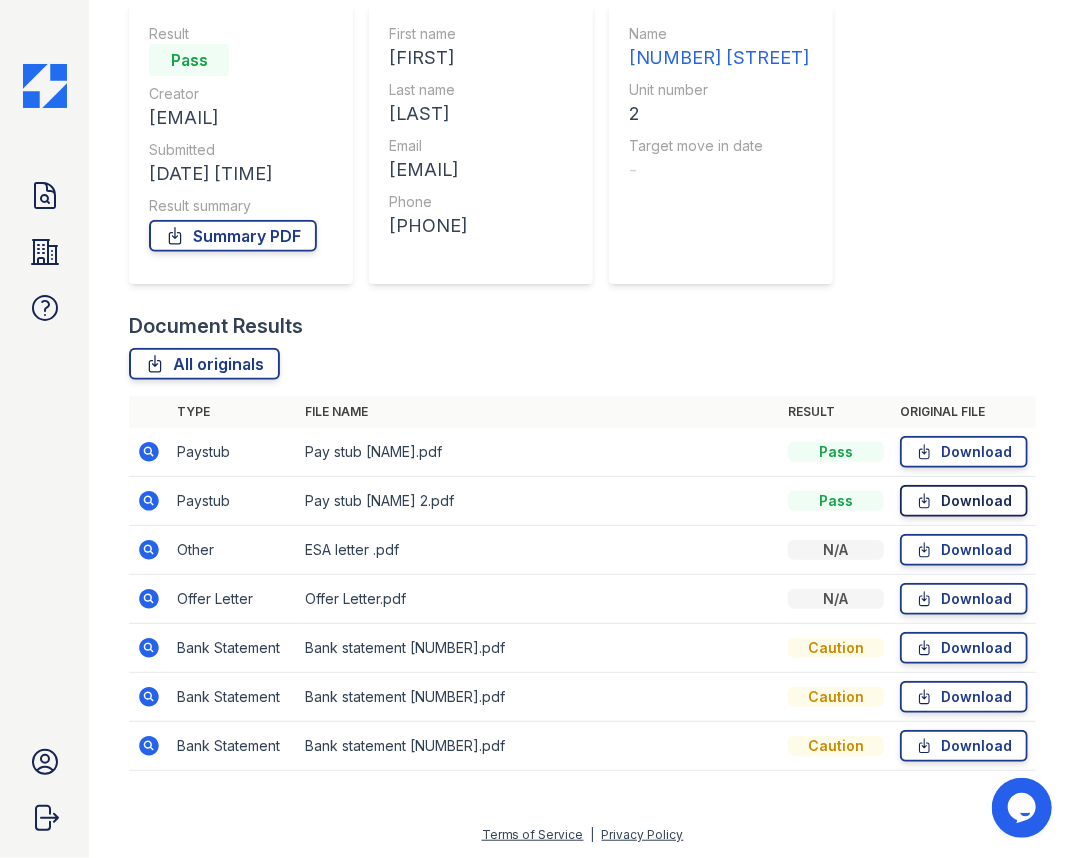 click 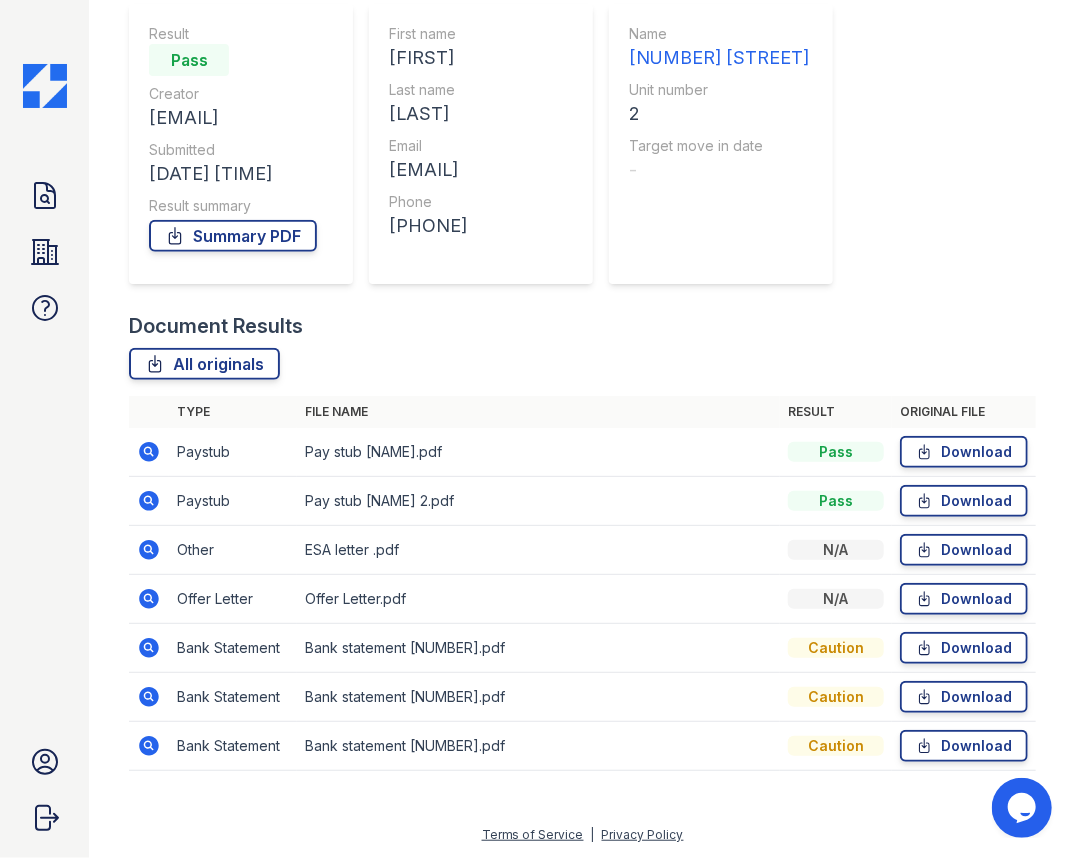 click on "All originals" at bounding box center [582, 364] 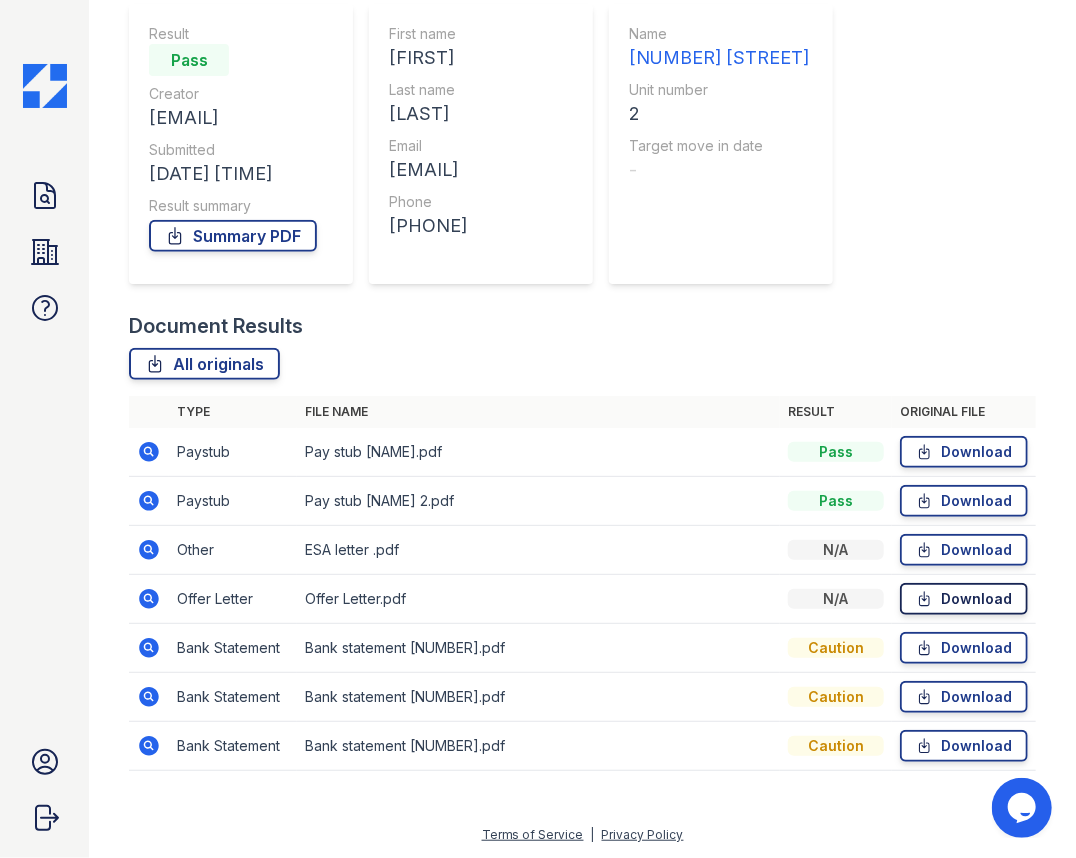 click 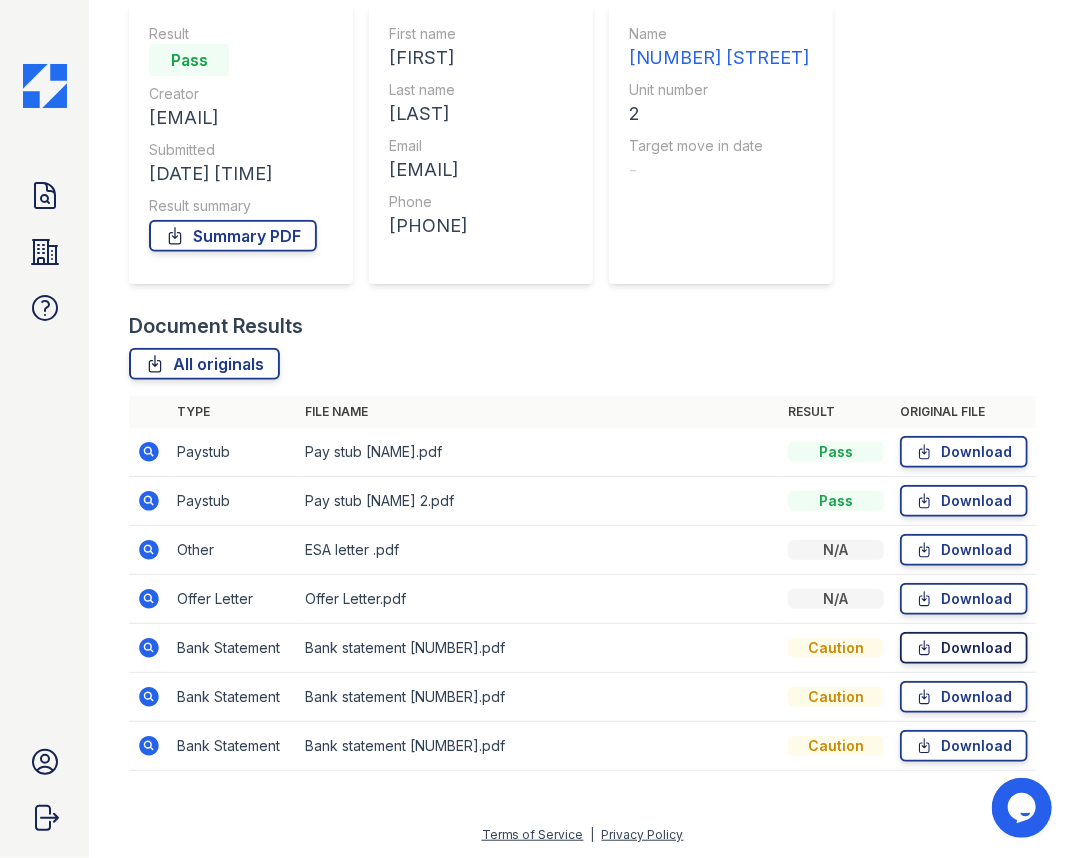 click 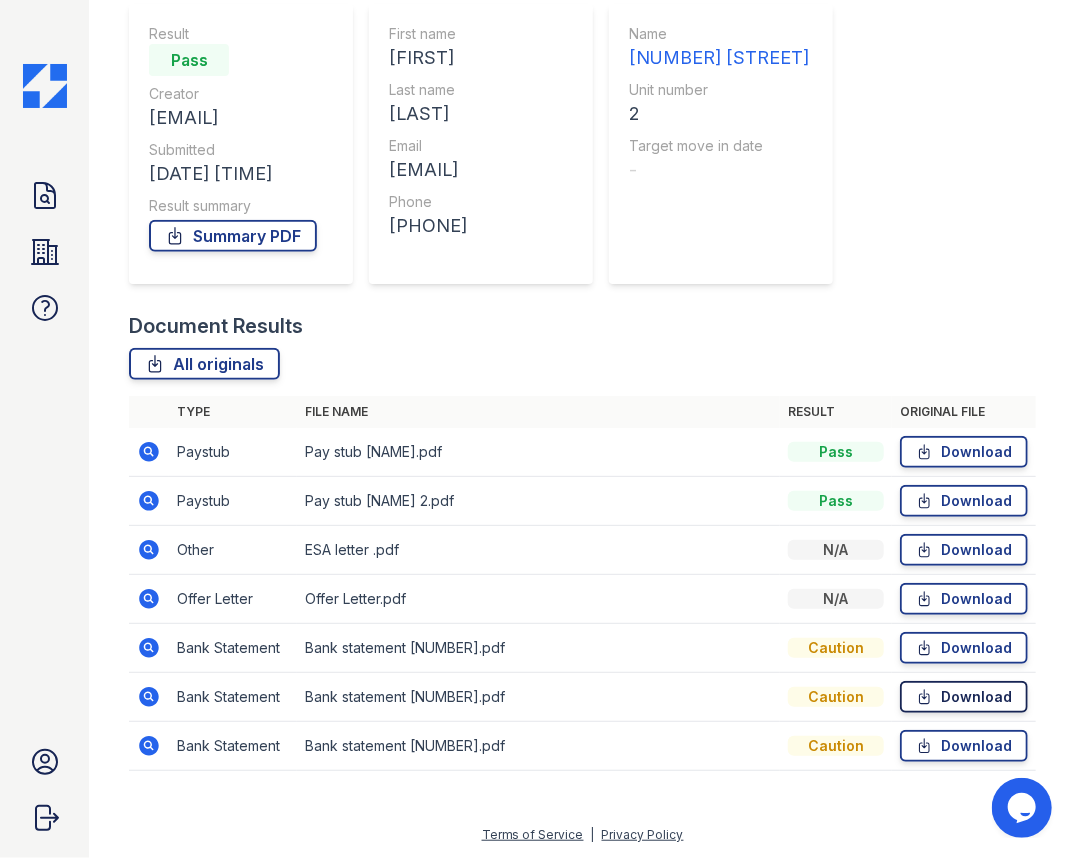 click 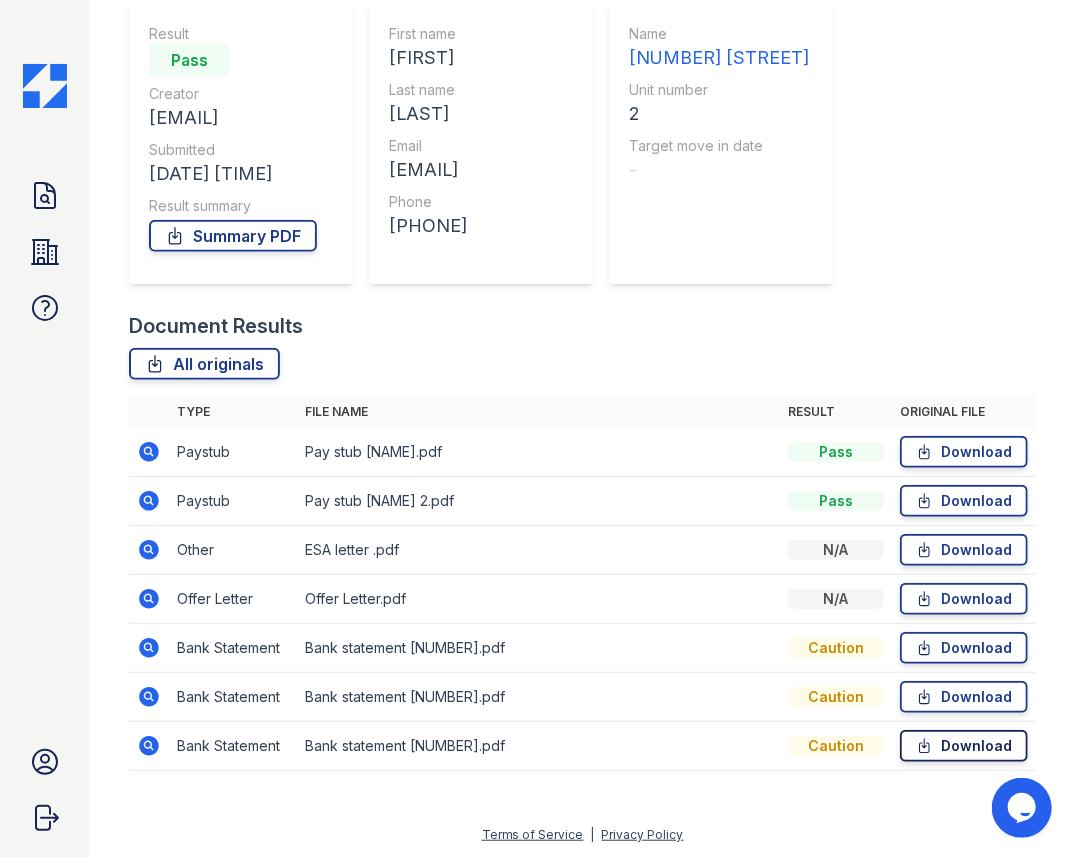 click 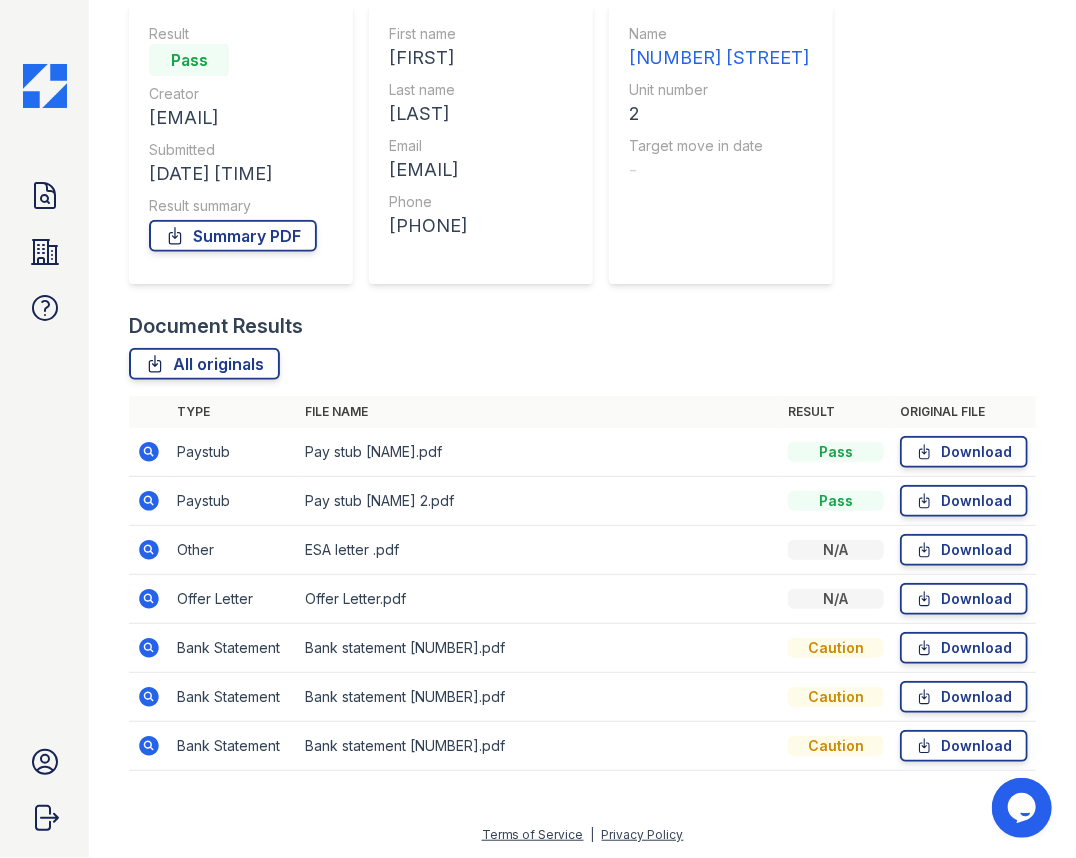 click on "All originals" at bounding box center (582, 364) 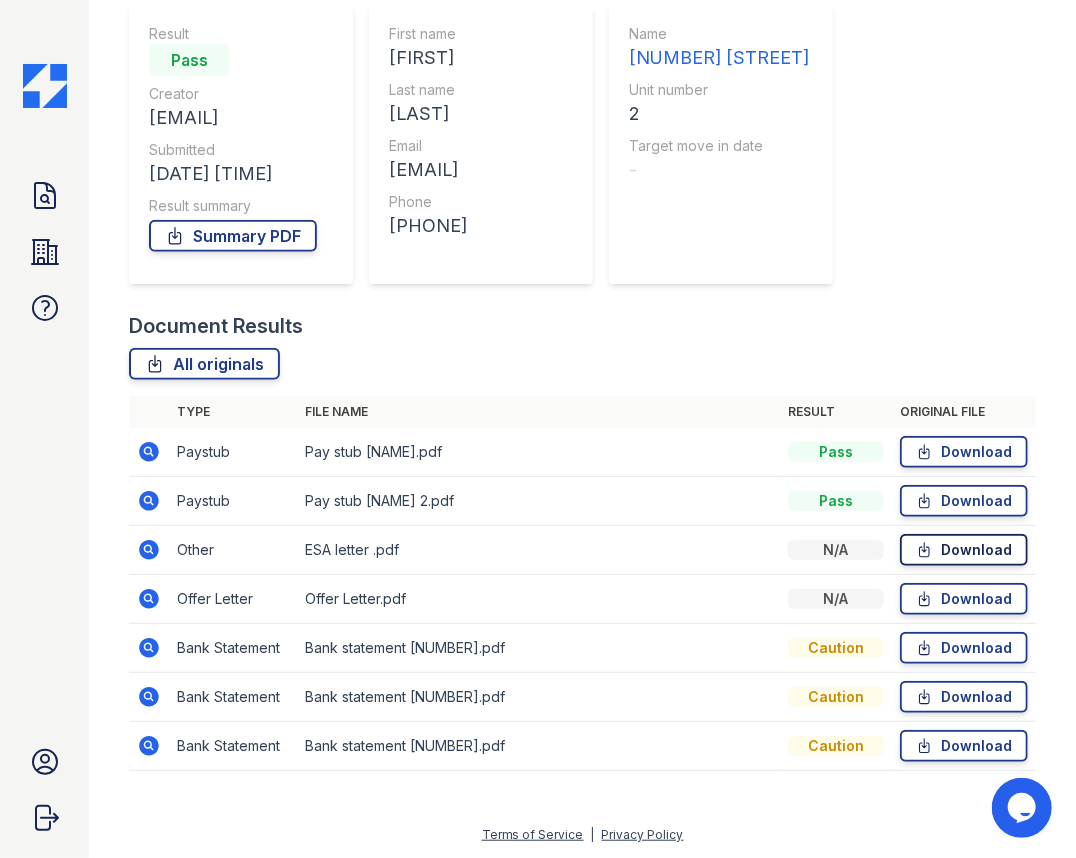 click 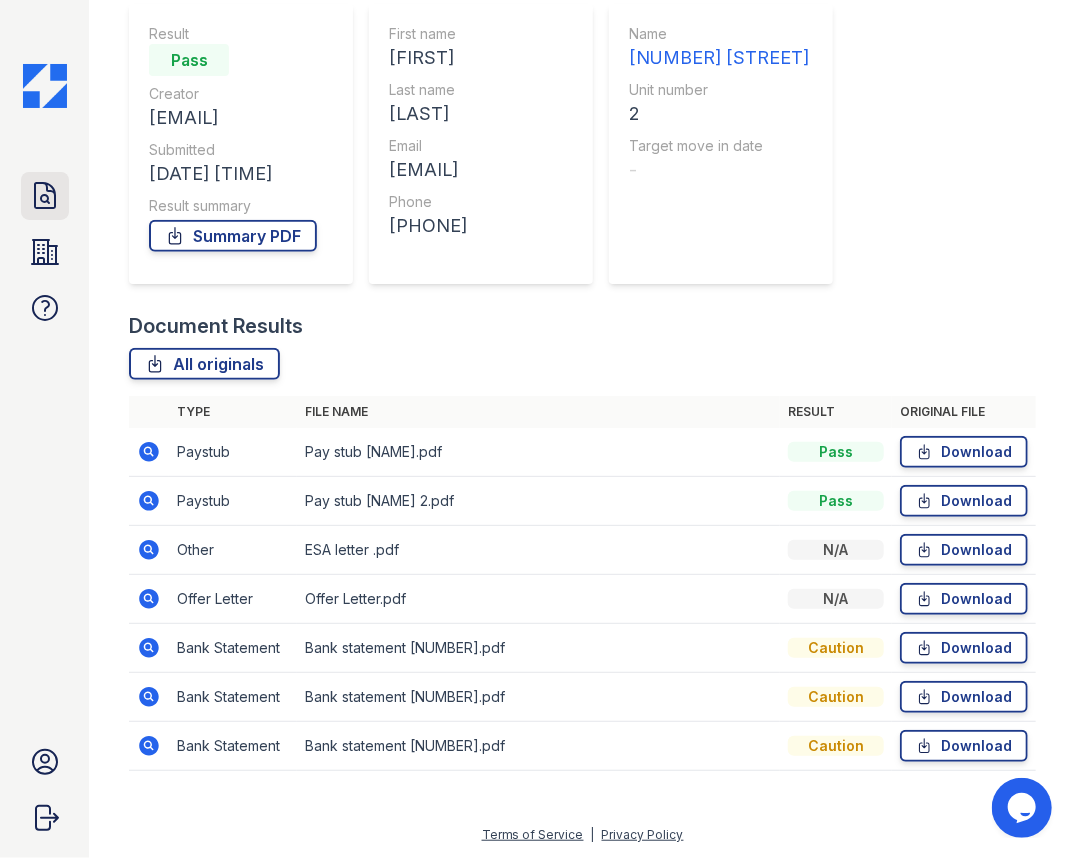 click 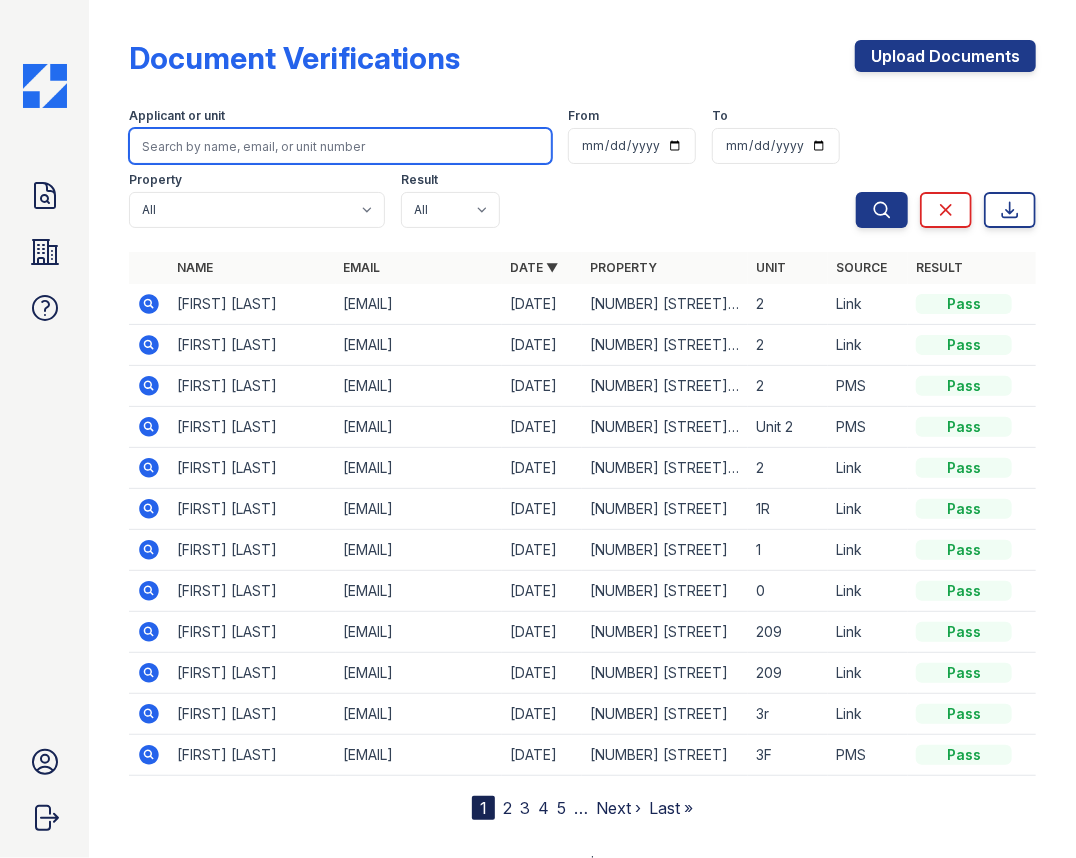 click at bounding box center (340, 146) 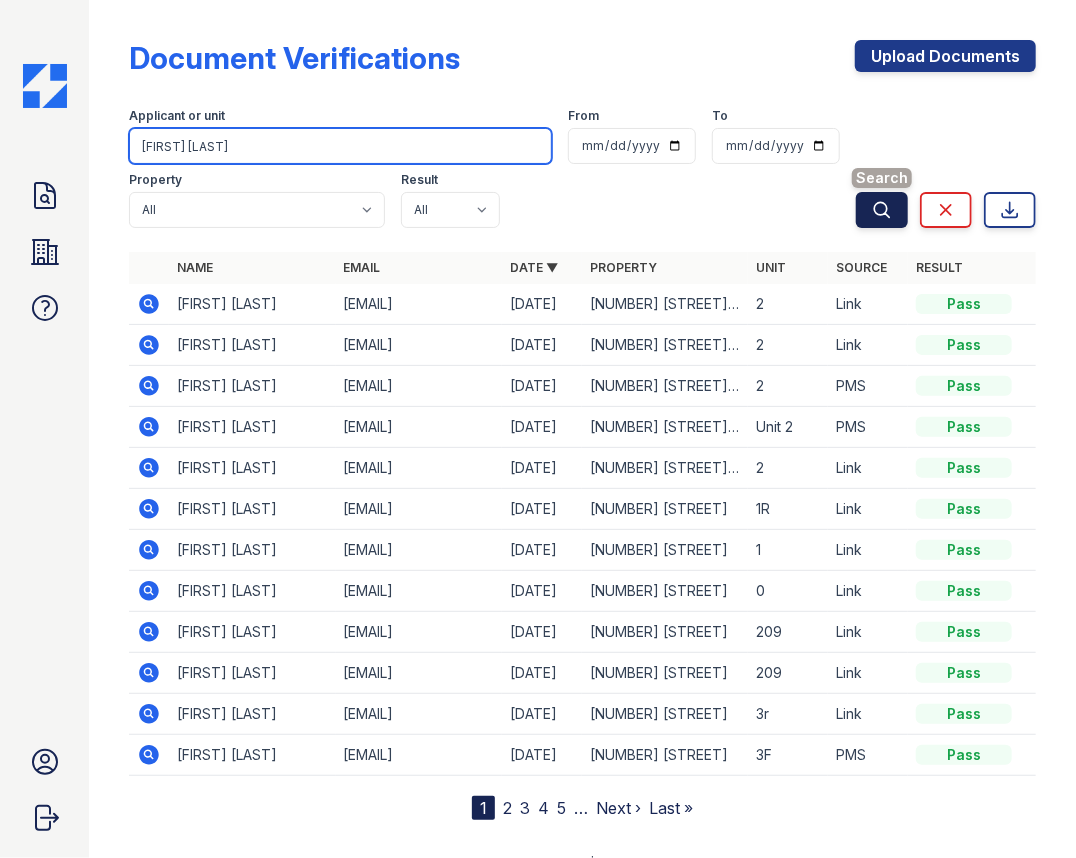 type on "Julian Wiles" 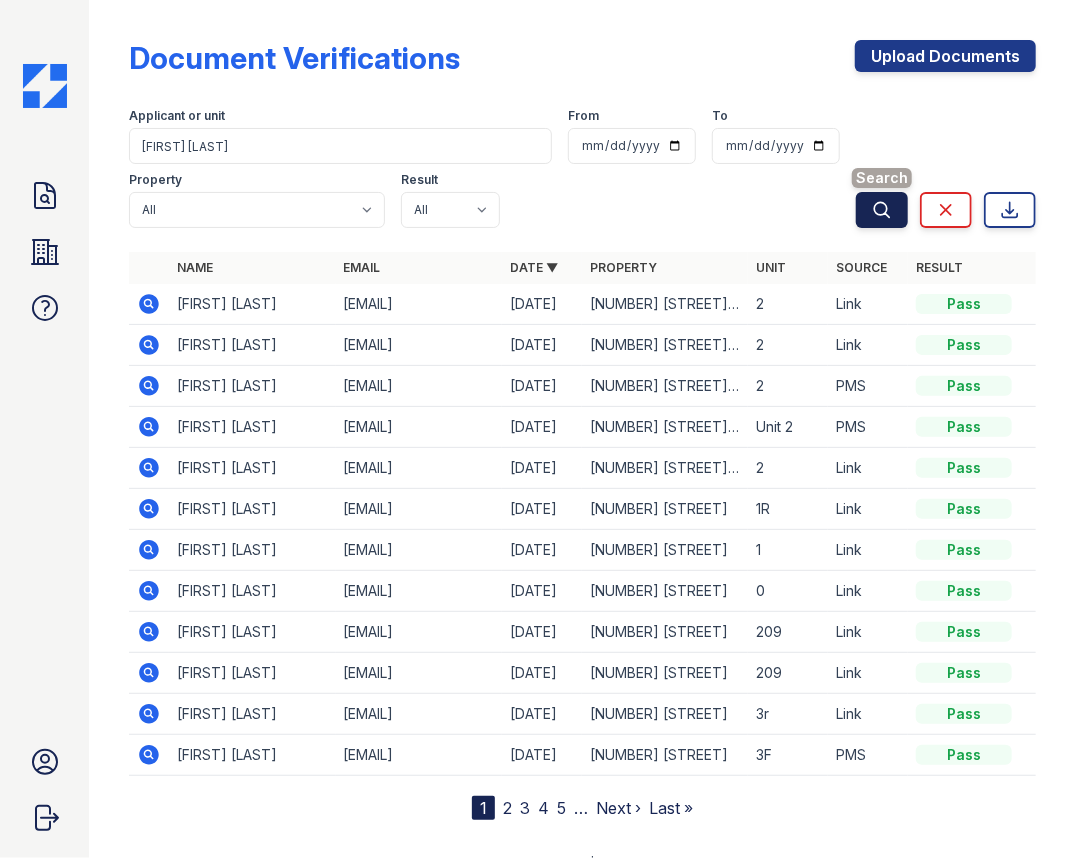 click 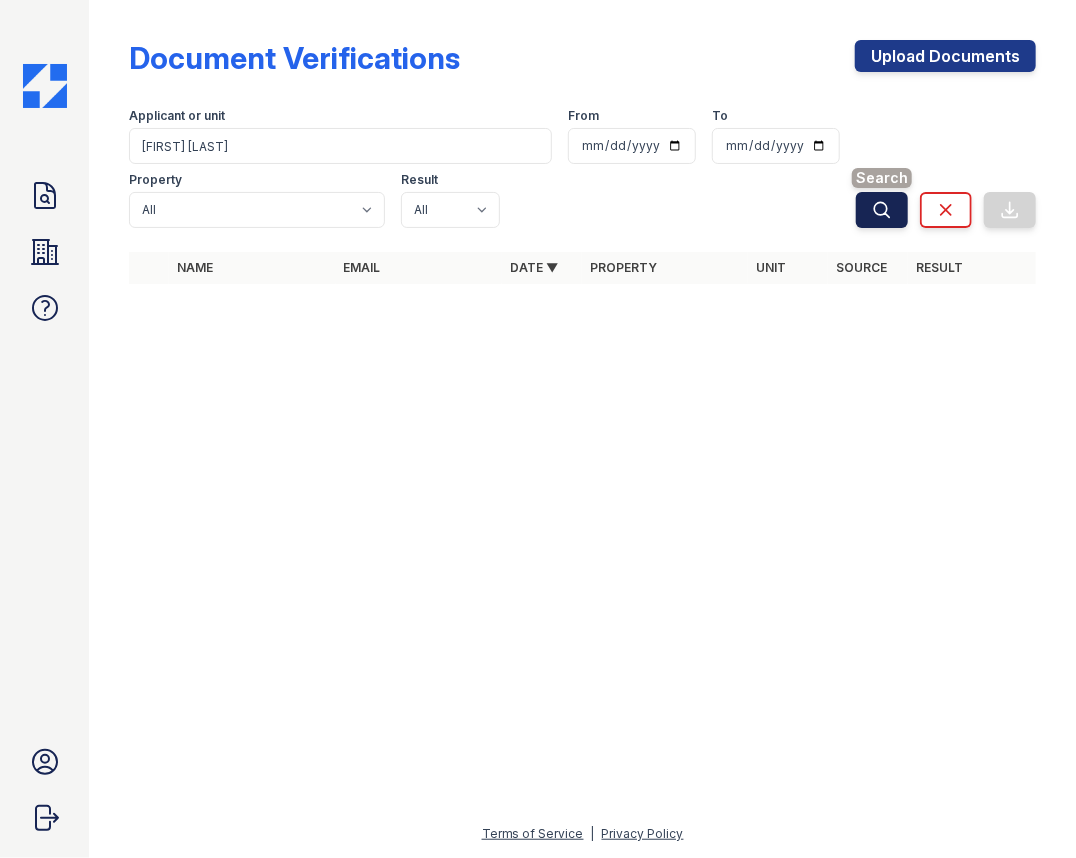 click on "Search" at bounding box center [882, 210] 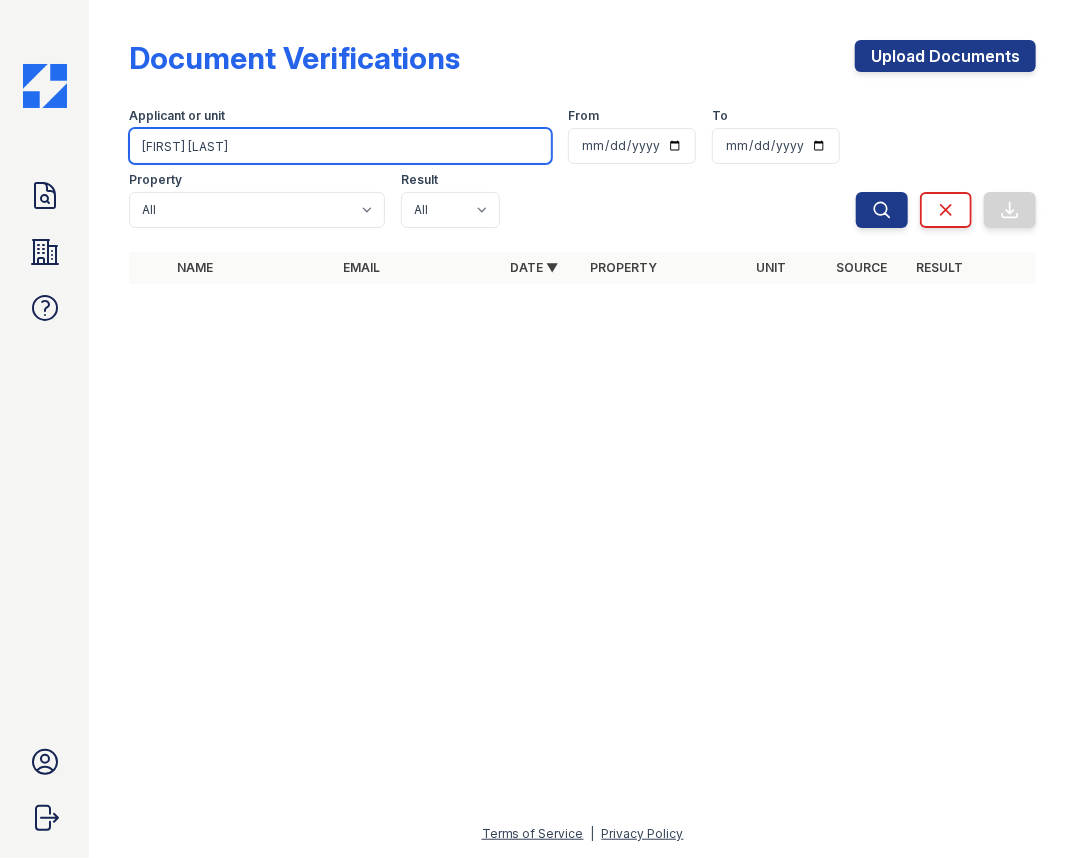drag, startPoint x: 263, startPoint y: 132, endPoint x: 153, endPoint y: 111, distance: 111.9866 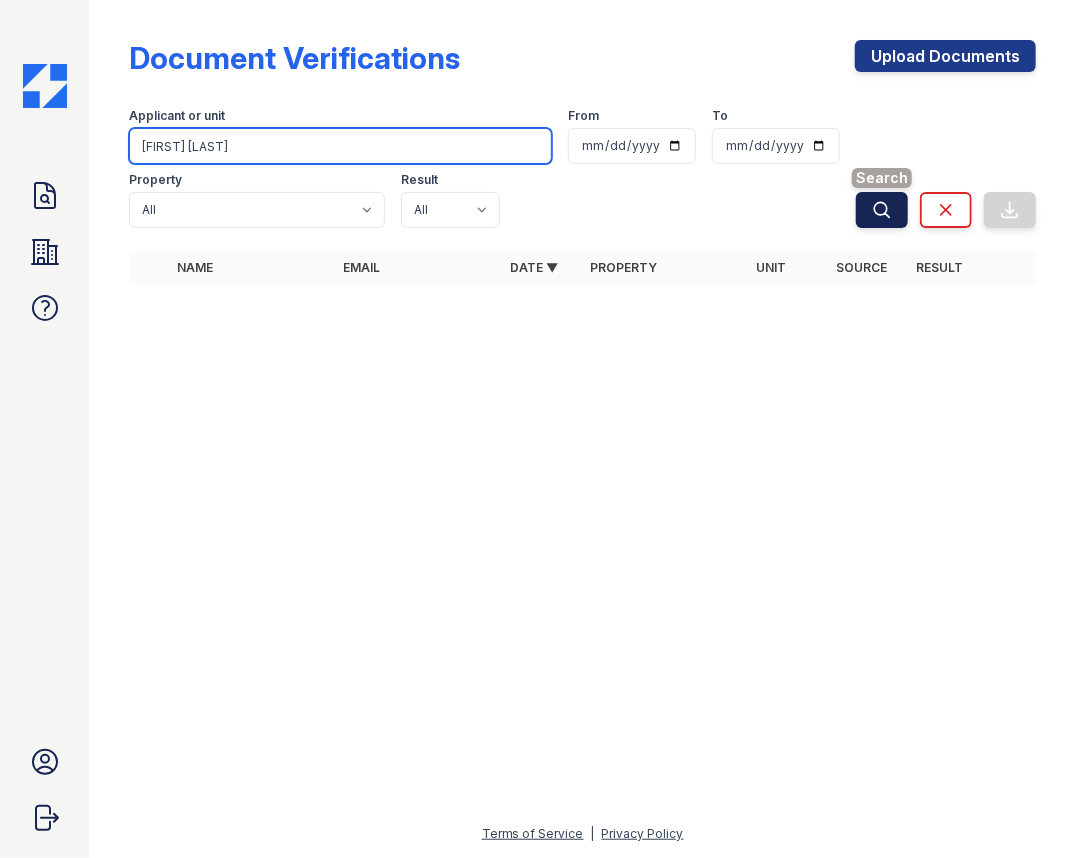 type on "Liam Holland" 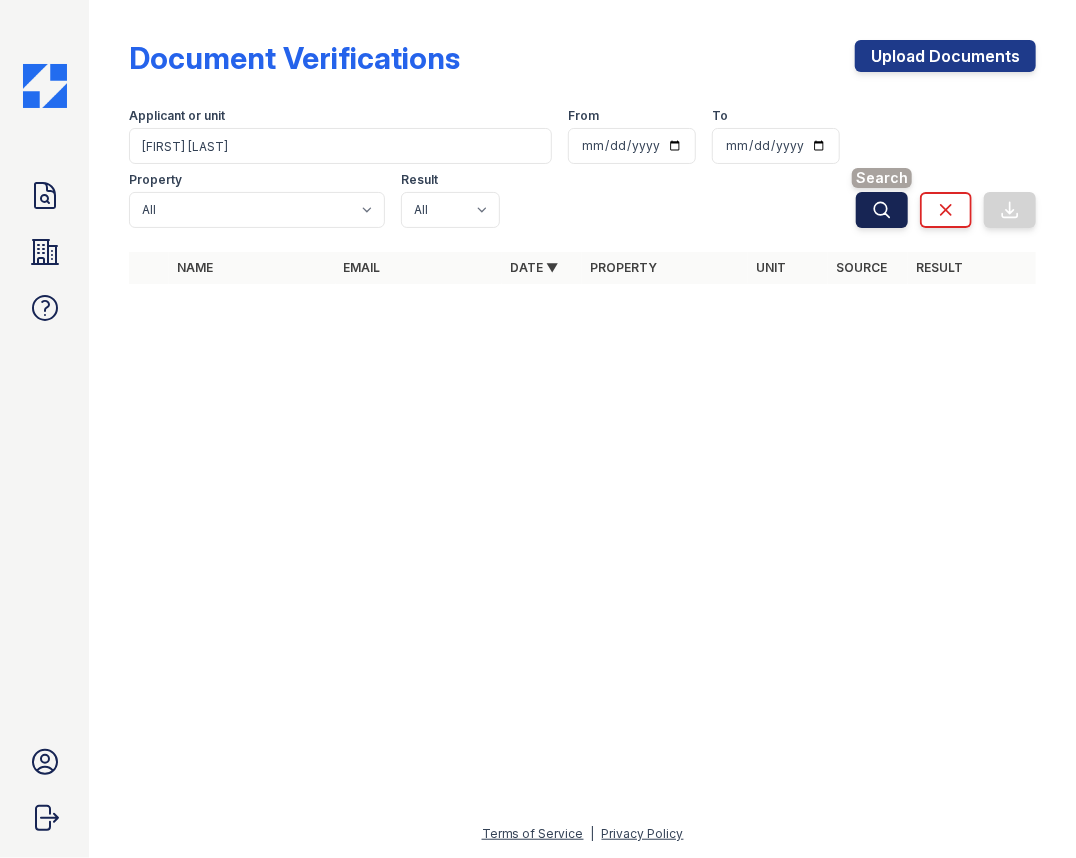 click 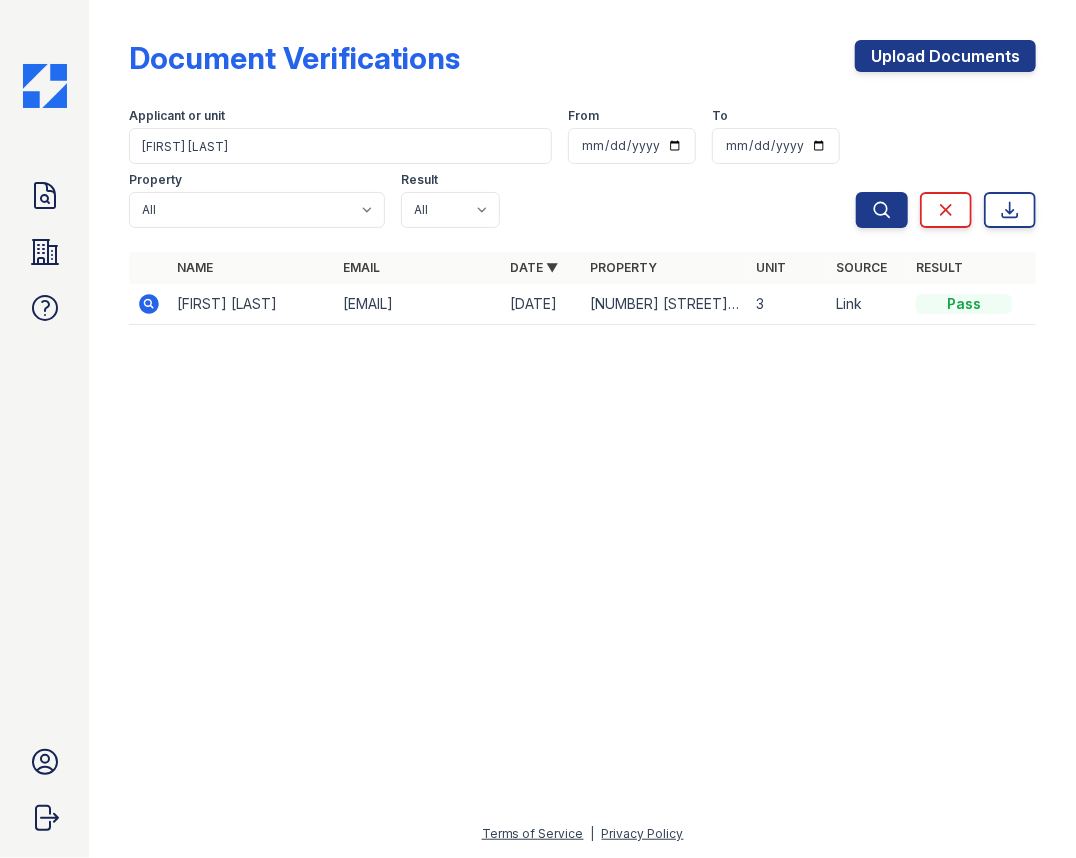 click 